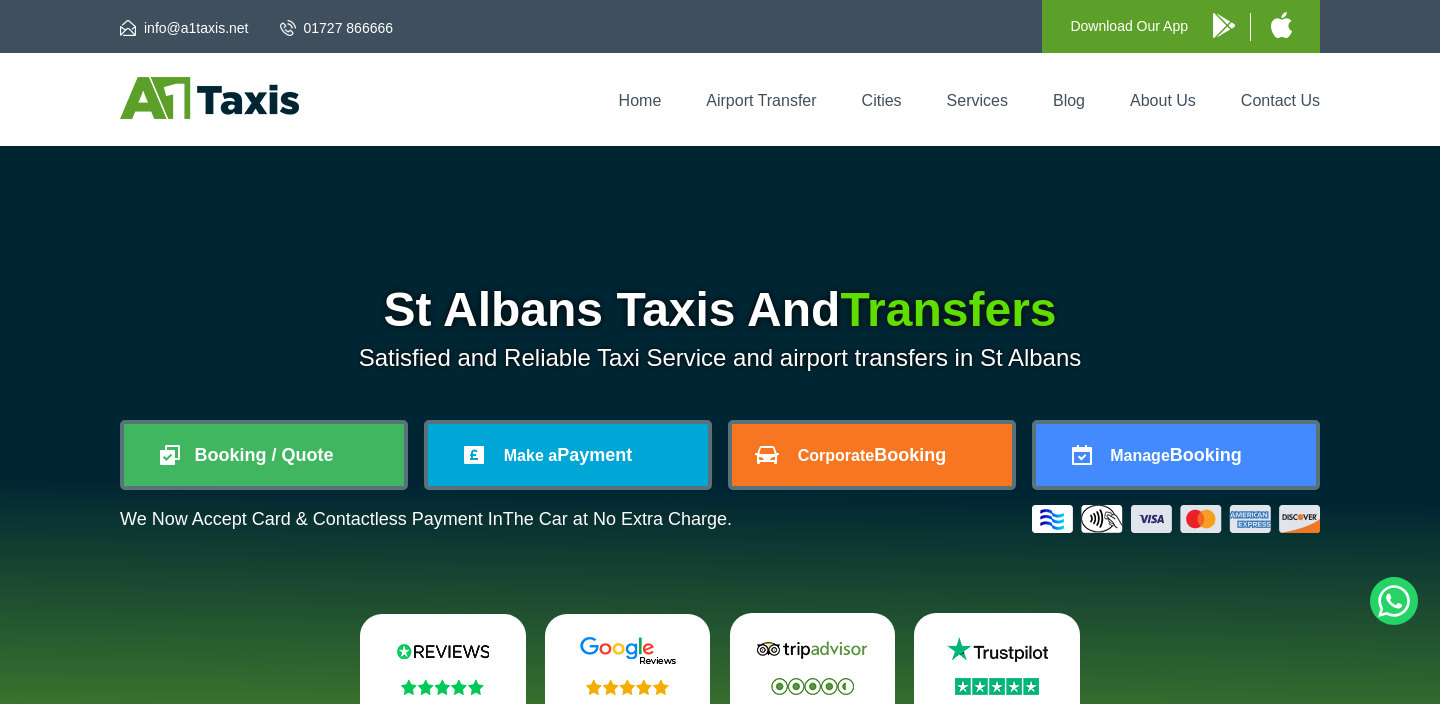 scroll, scrollTop: 0, scrollLeft: 0, axis: both 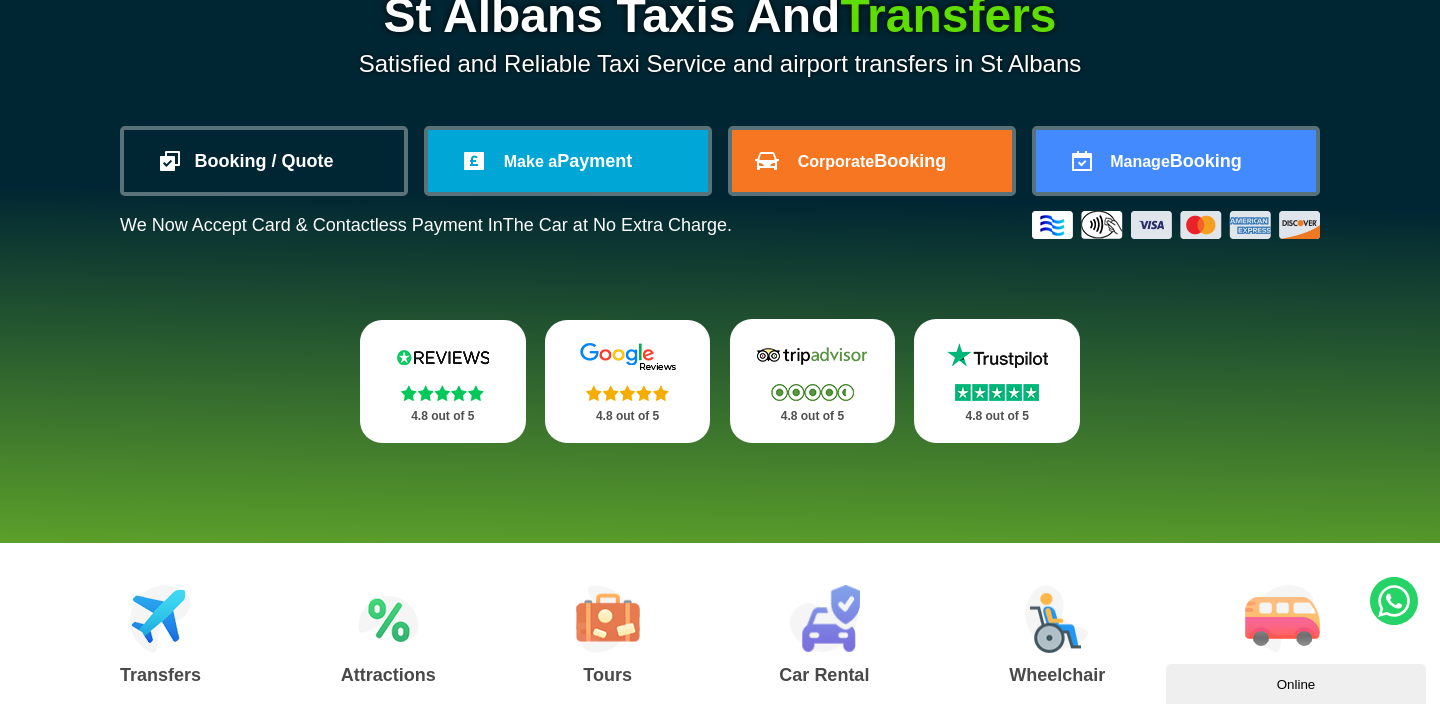 click on "Booking / Quote" at bounding box center [264, 161] 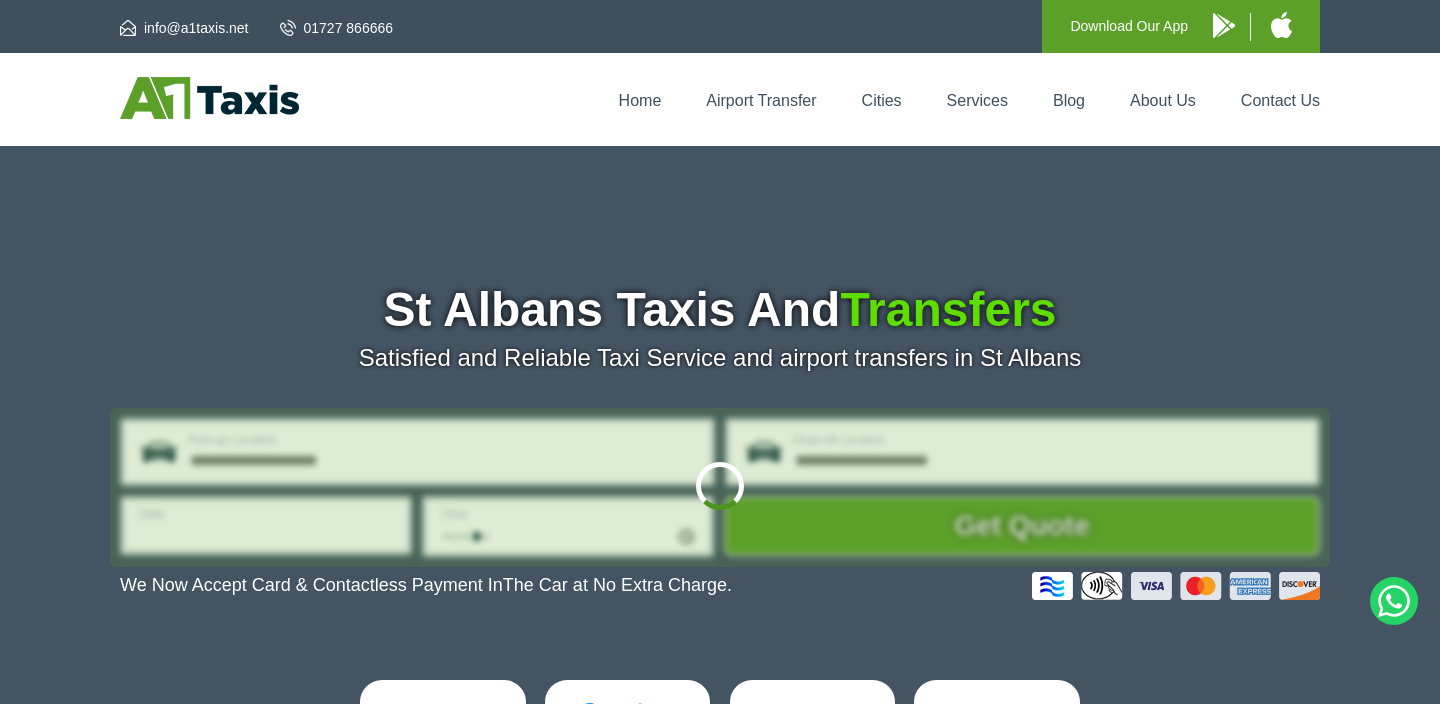 scroll, scrollTop: 0, scrollLeft: 0, axis: both 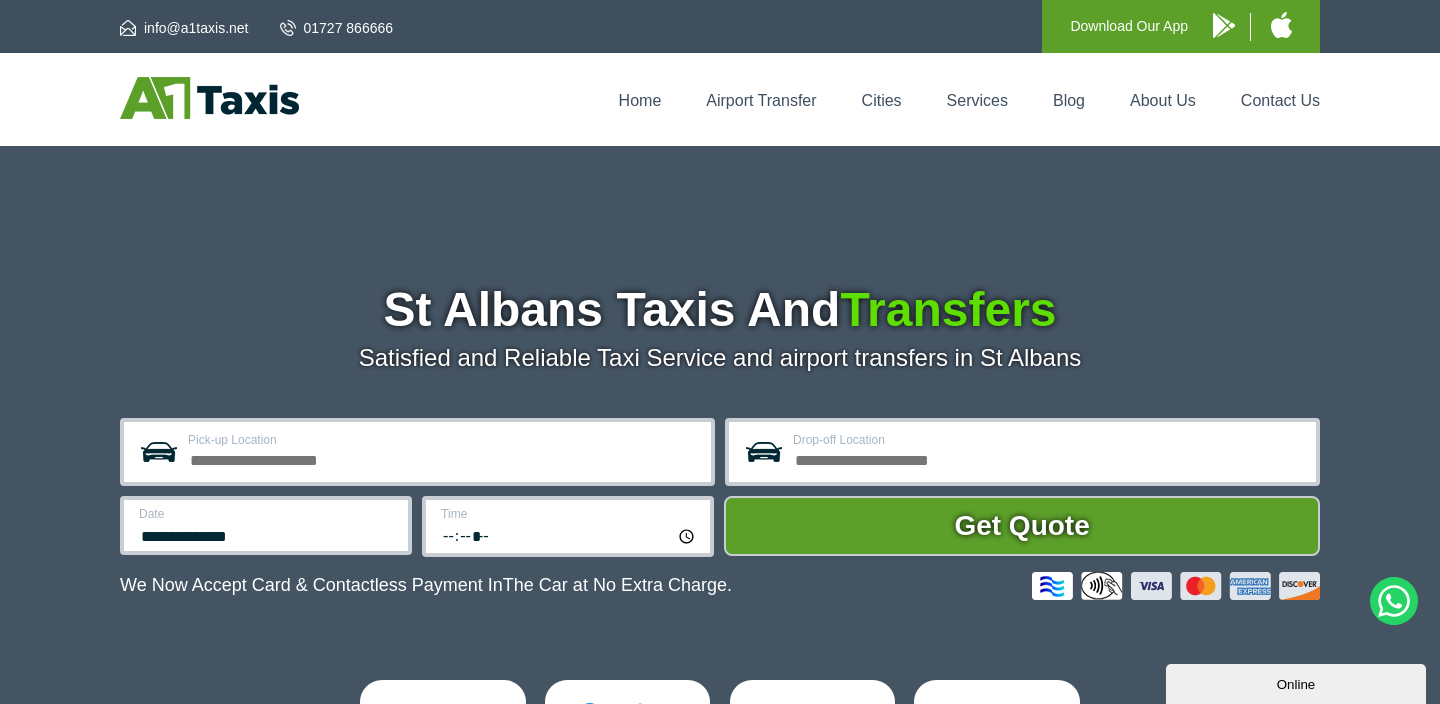 click on "Pick-up Location" at bounding box center [443, 458] 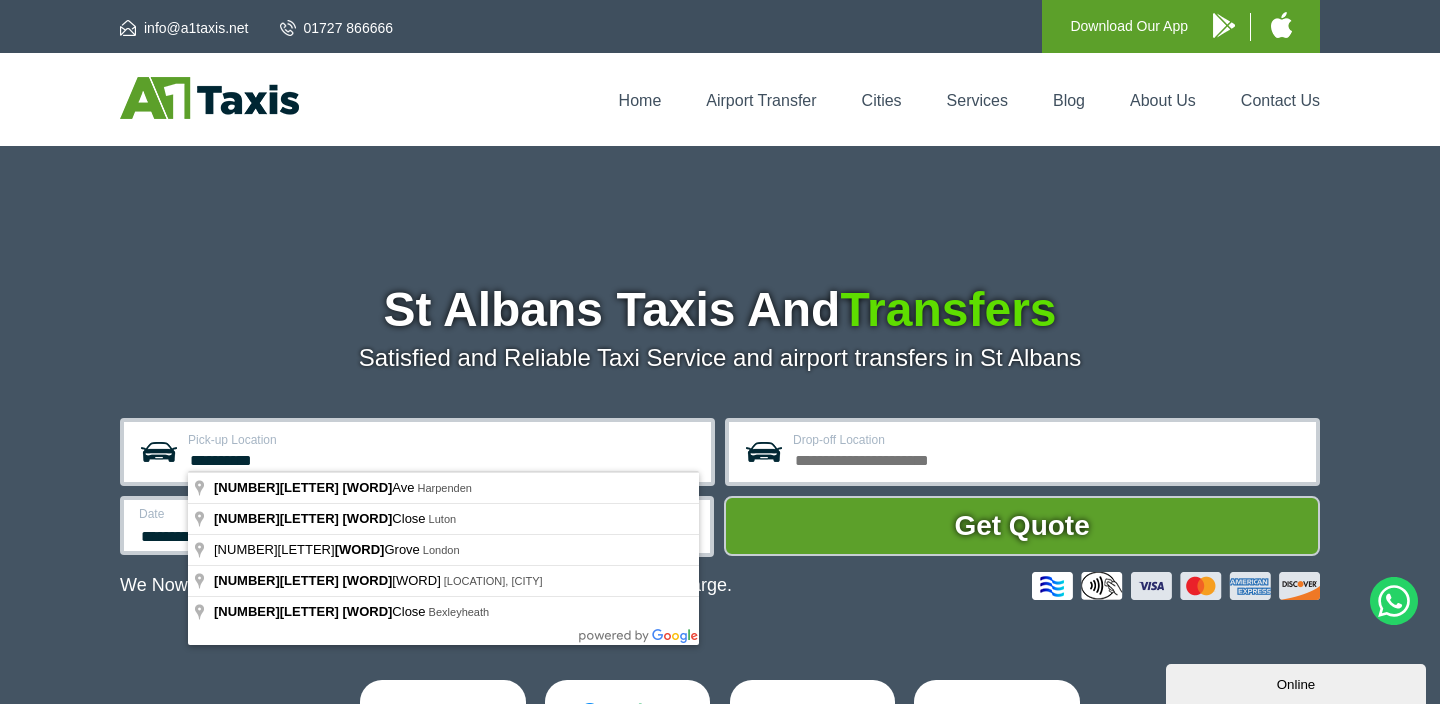 type on "**********" 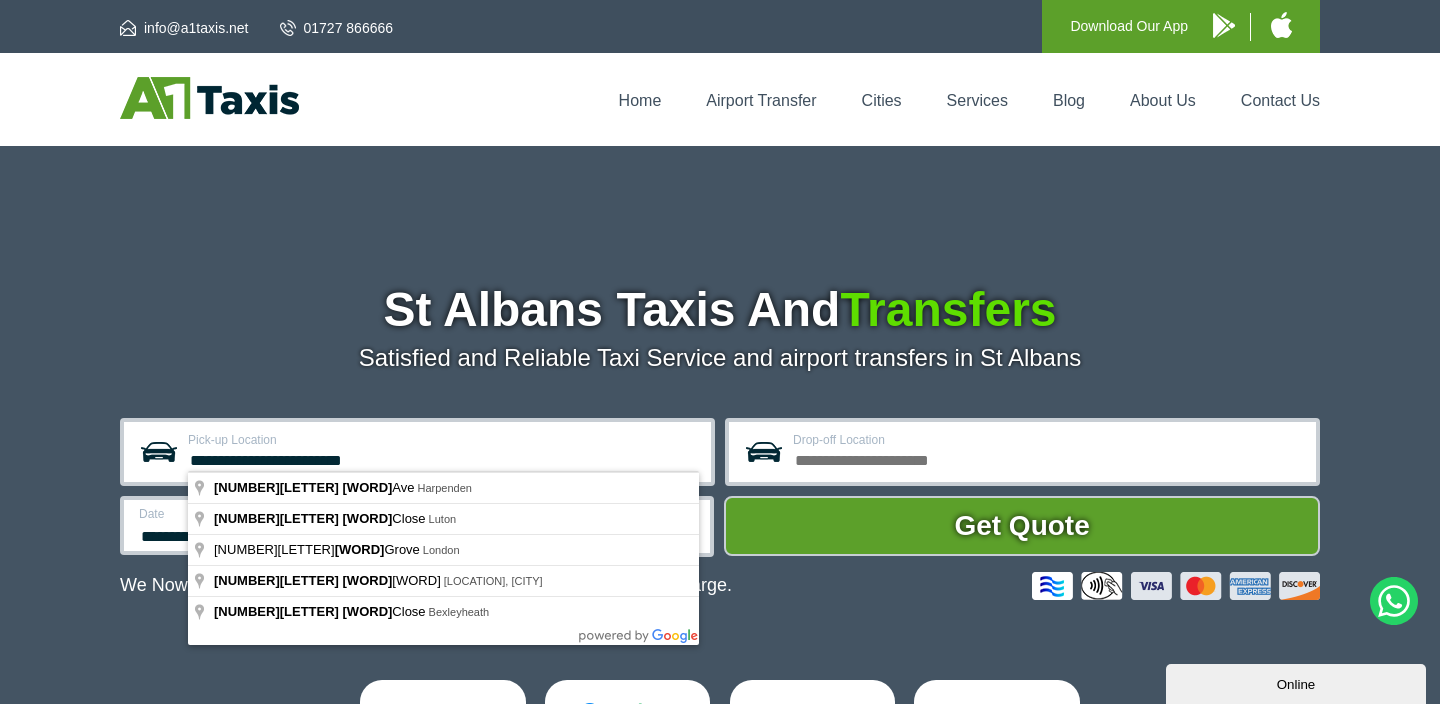 drag, startPoint x: 330, startPoint y: 448, endPoint x: 417, endPoint y: 491, distance: 97.04638 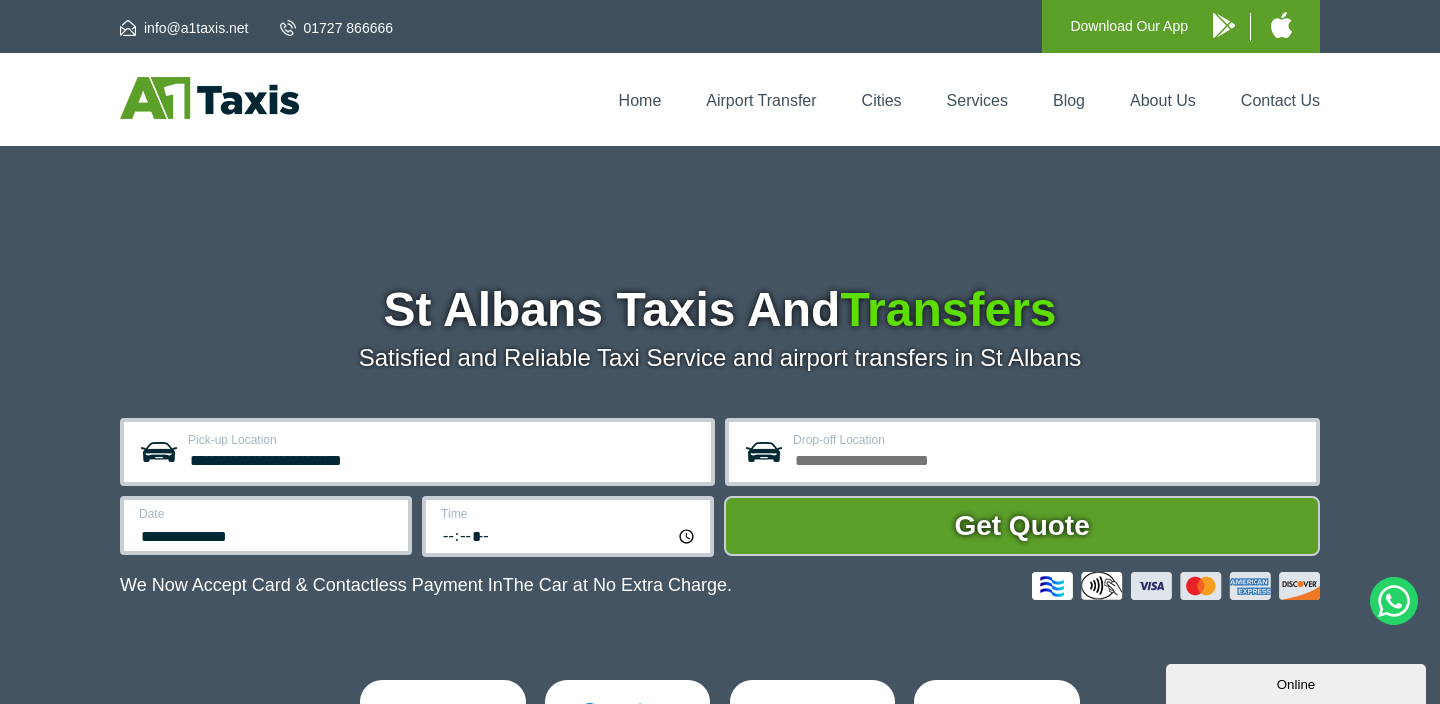 click on "Drop-off Location" at bounding box center [1048, 458] 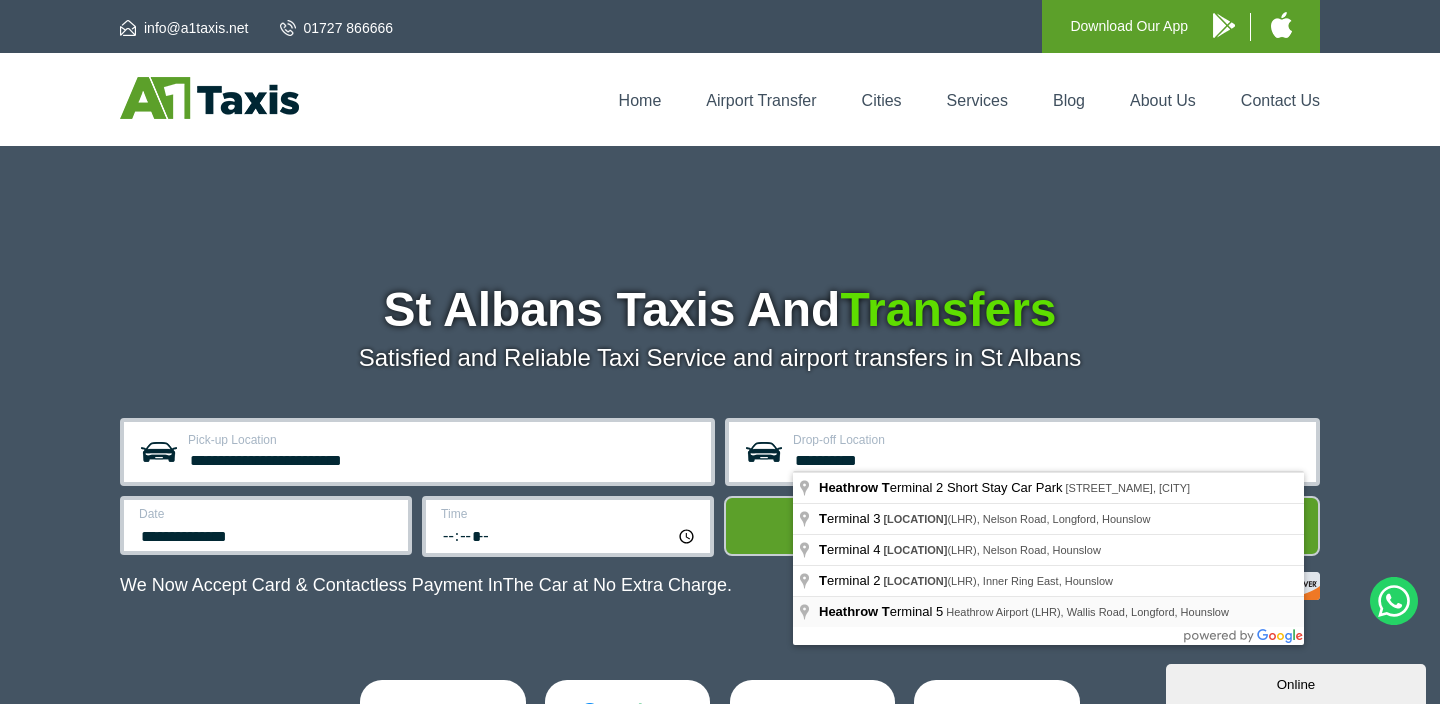 type on "**********" 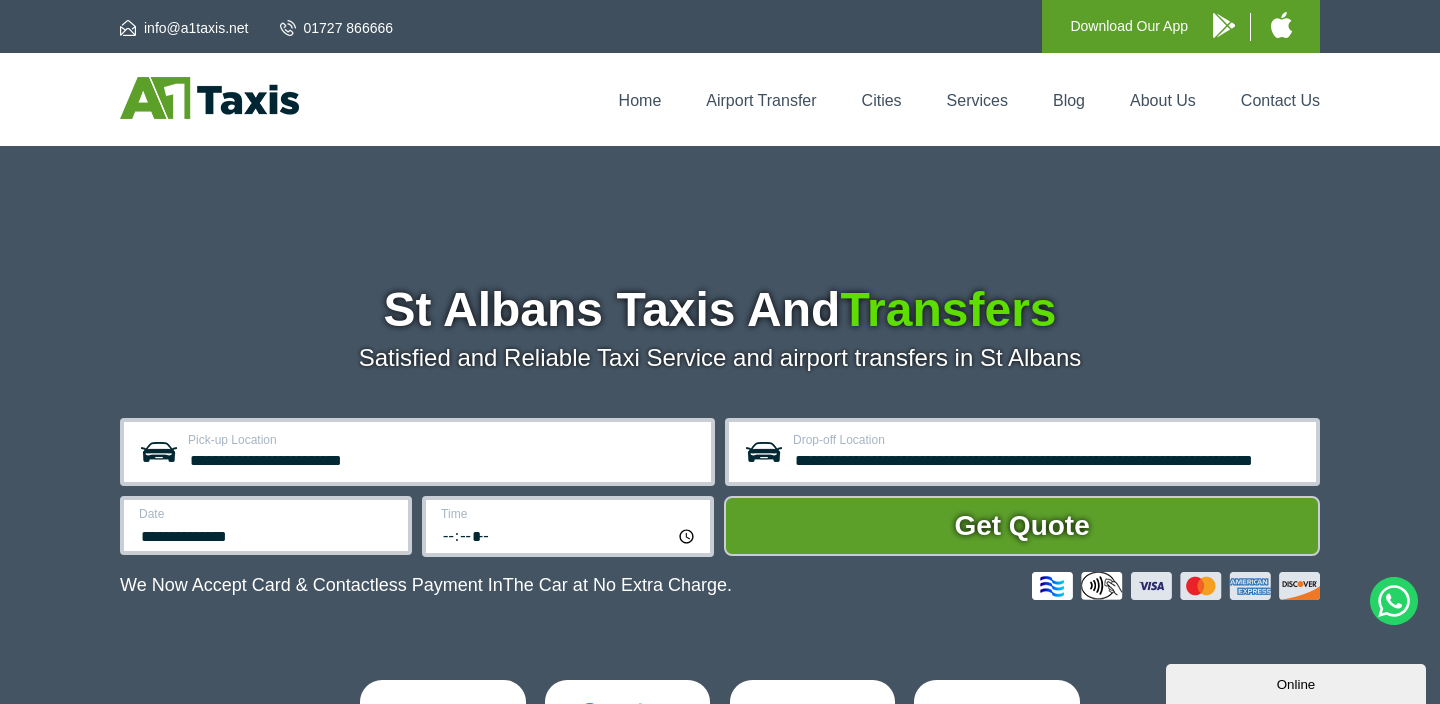 click on "**********" at bounding box center [267, 534] 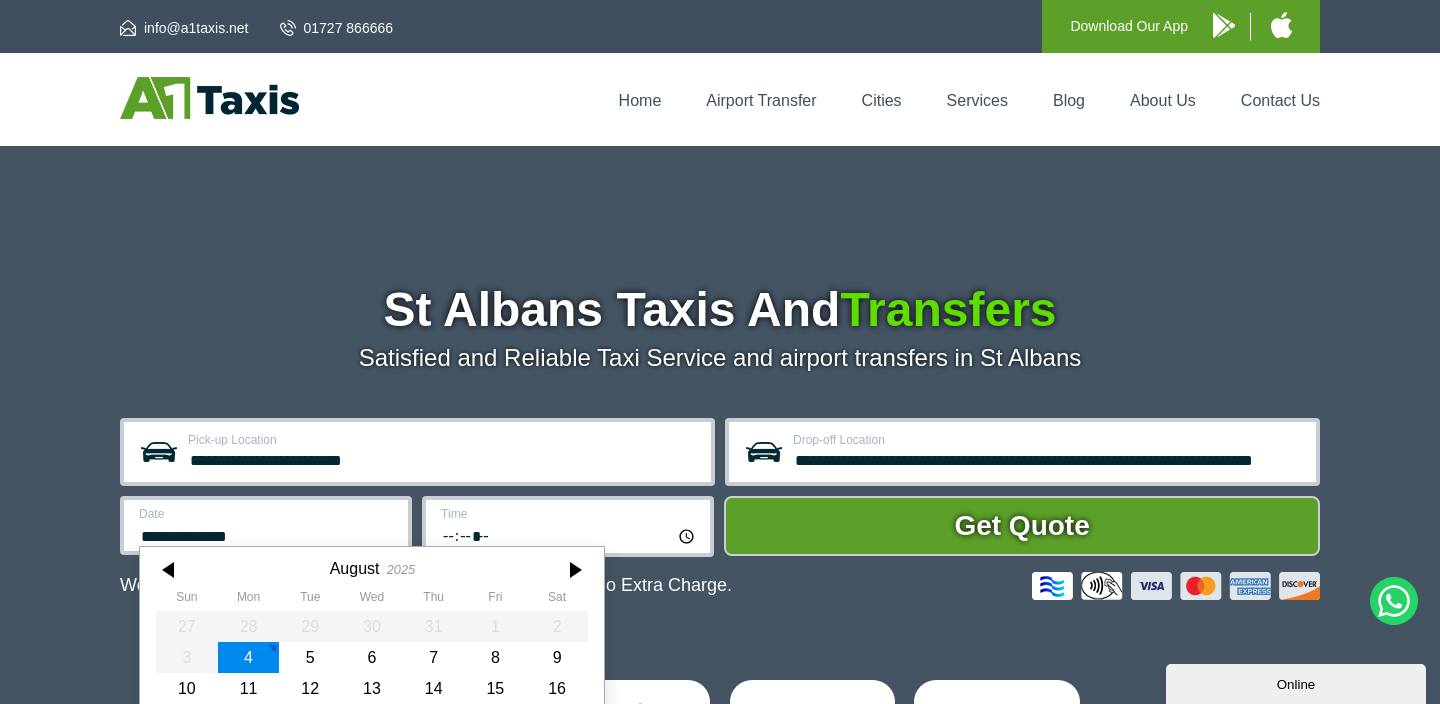 scroll, scrollTop: 129, scrollLeft: 0, axis: vertical 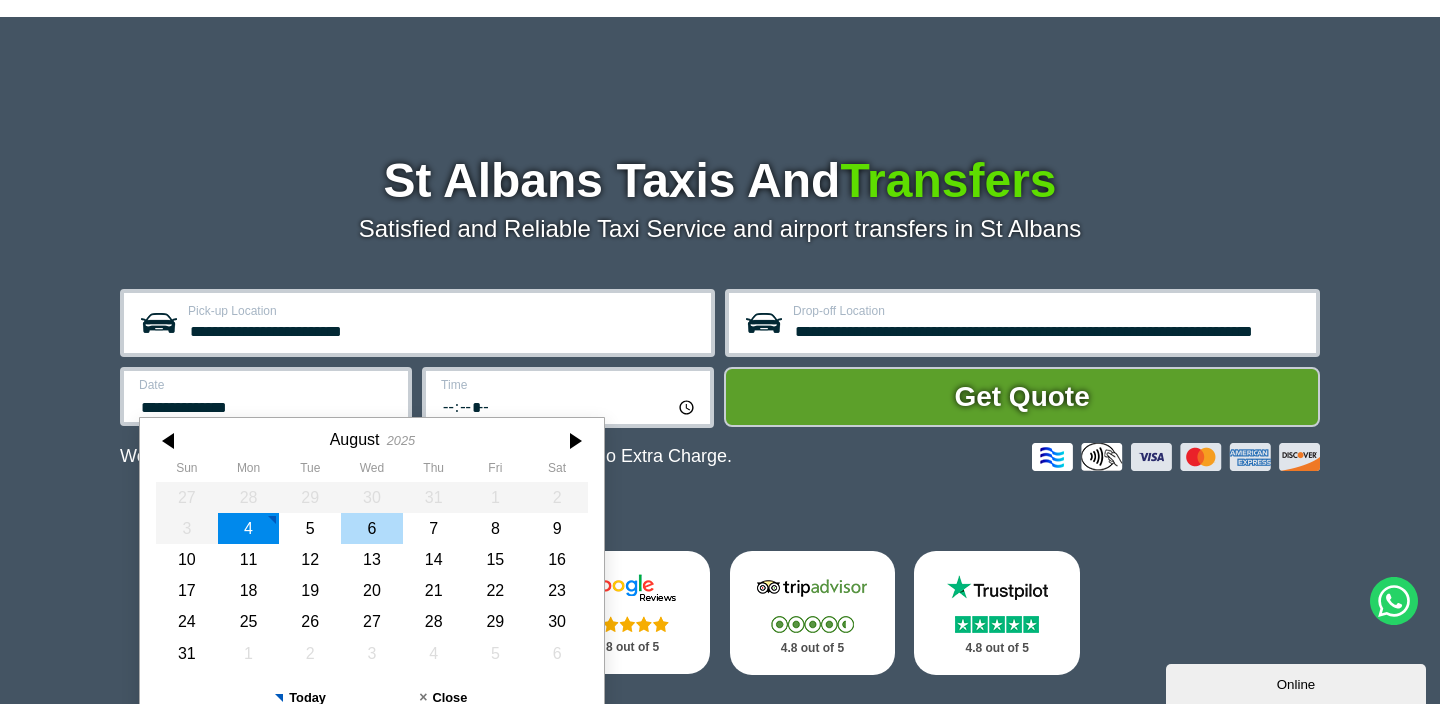 click on "6" at bounding box center (372, 528) 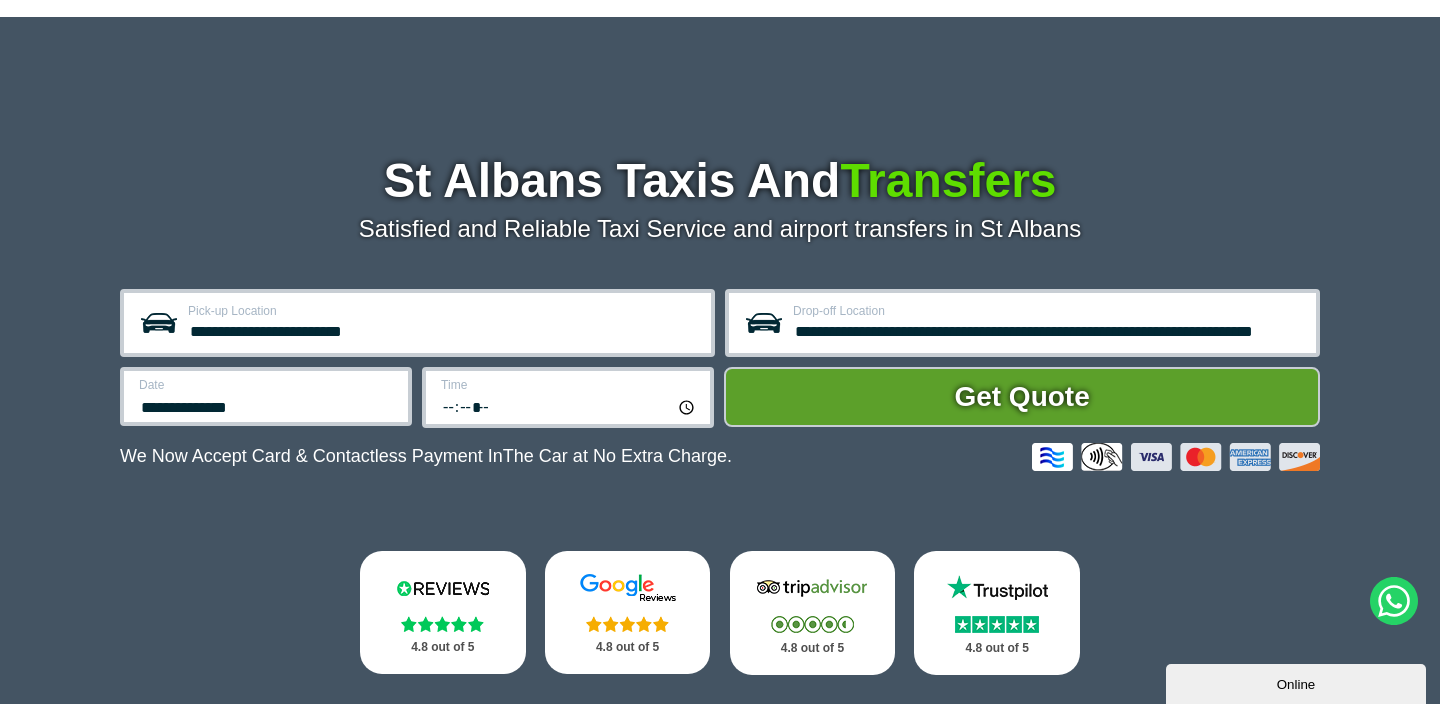 click on "*****" at bounding box center [569, 406] 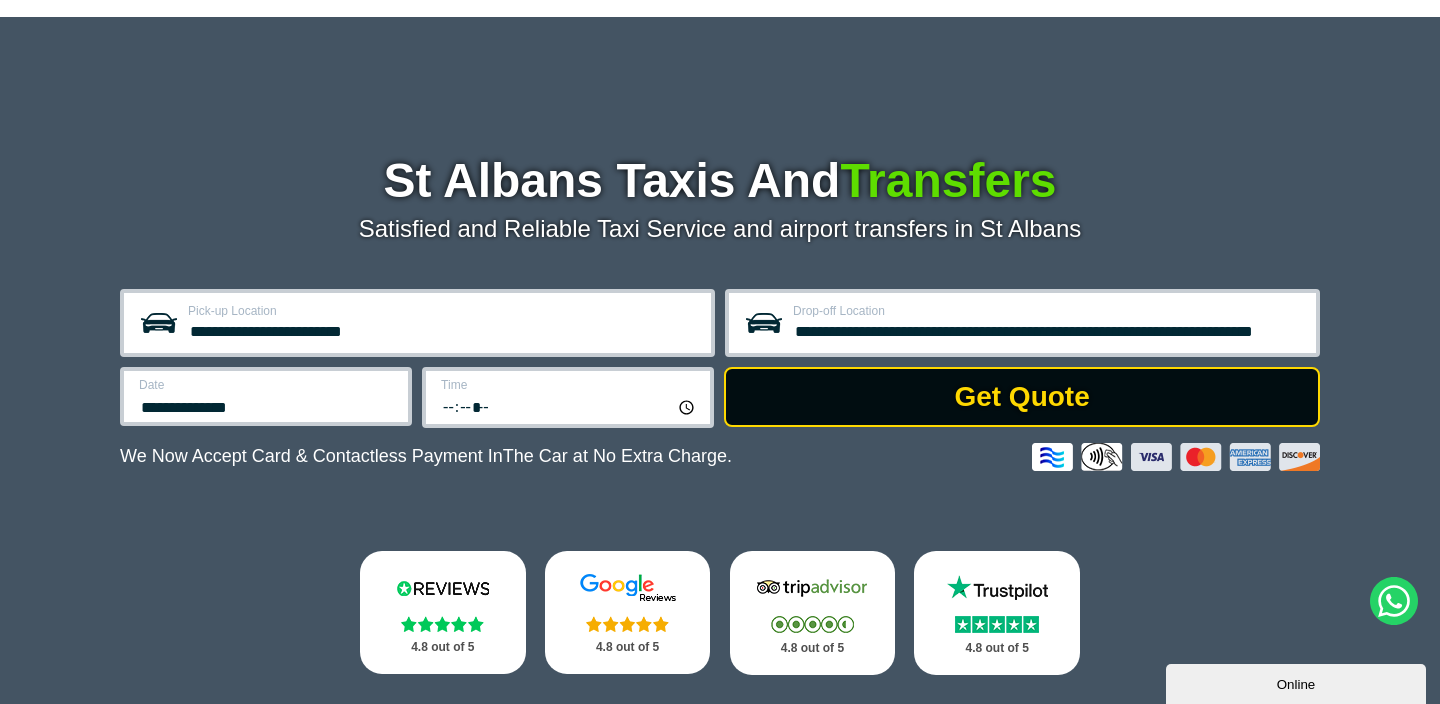 click on "Get Quote" at bounding box center (1022, 397) 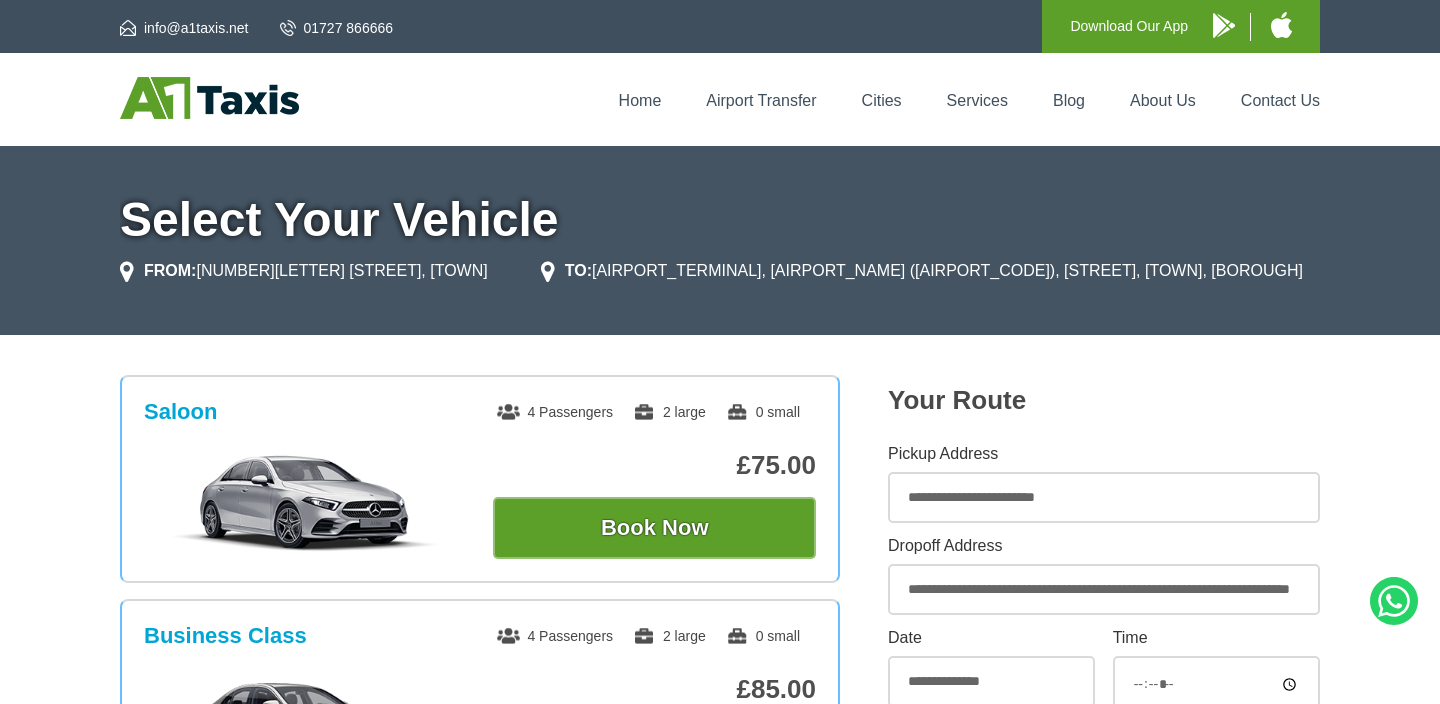 scroll, scrollTop: 0, scrollLeft: 0, axis: both 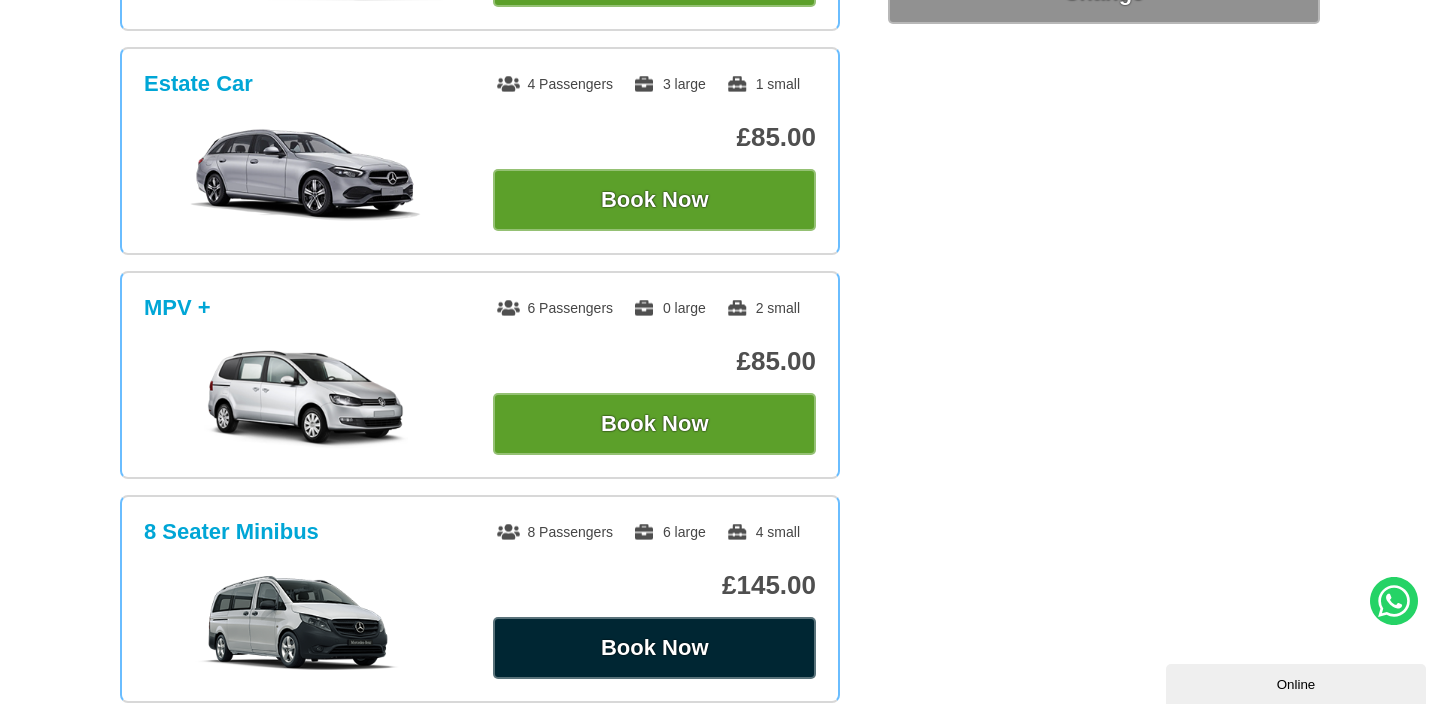 click on "Book Now" at bounding box center [654, 648] 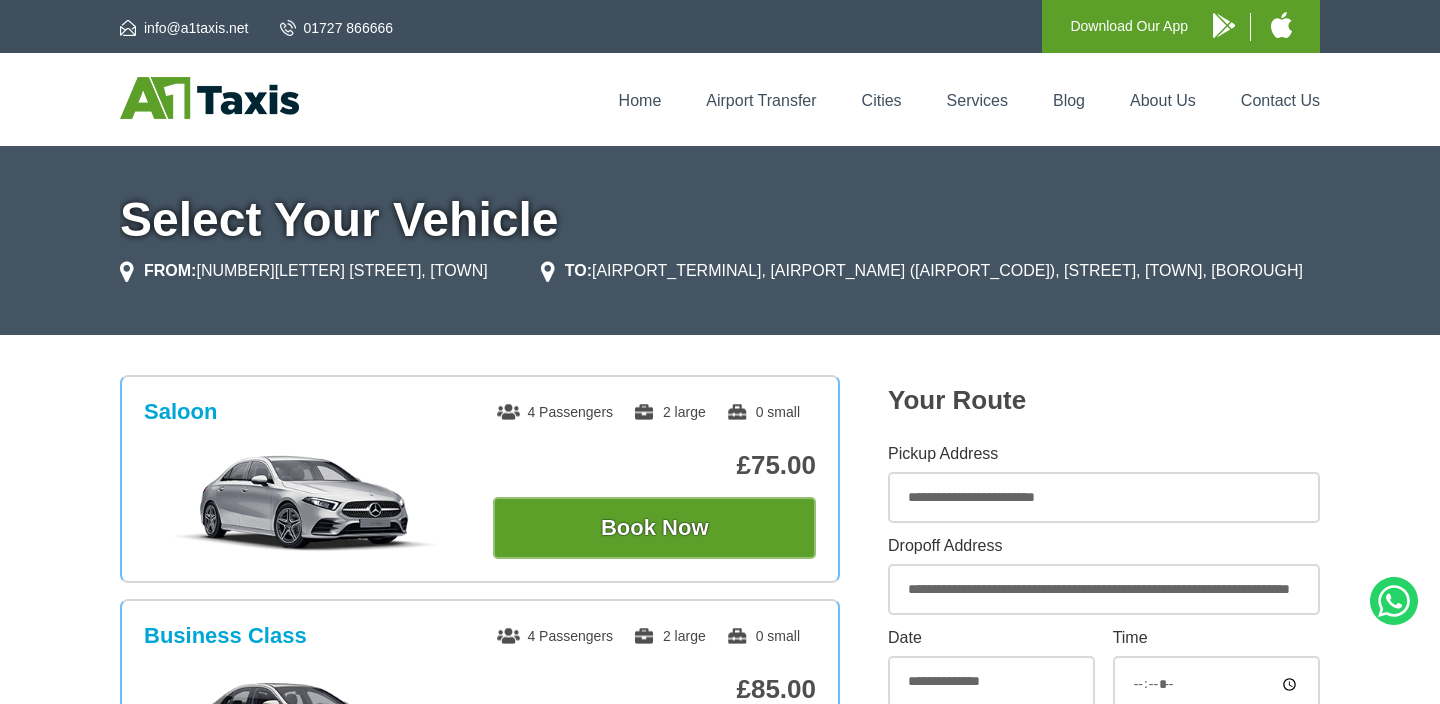 scroll, scrollTop: 0, scrollLeft: 0, axis: both 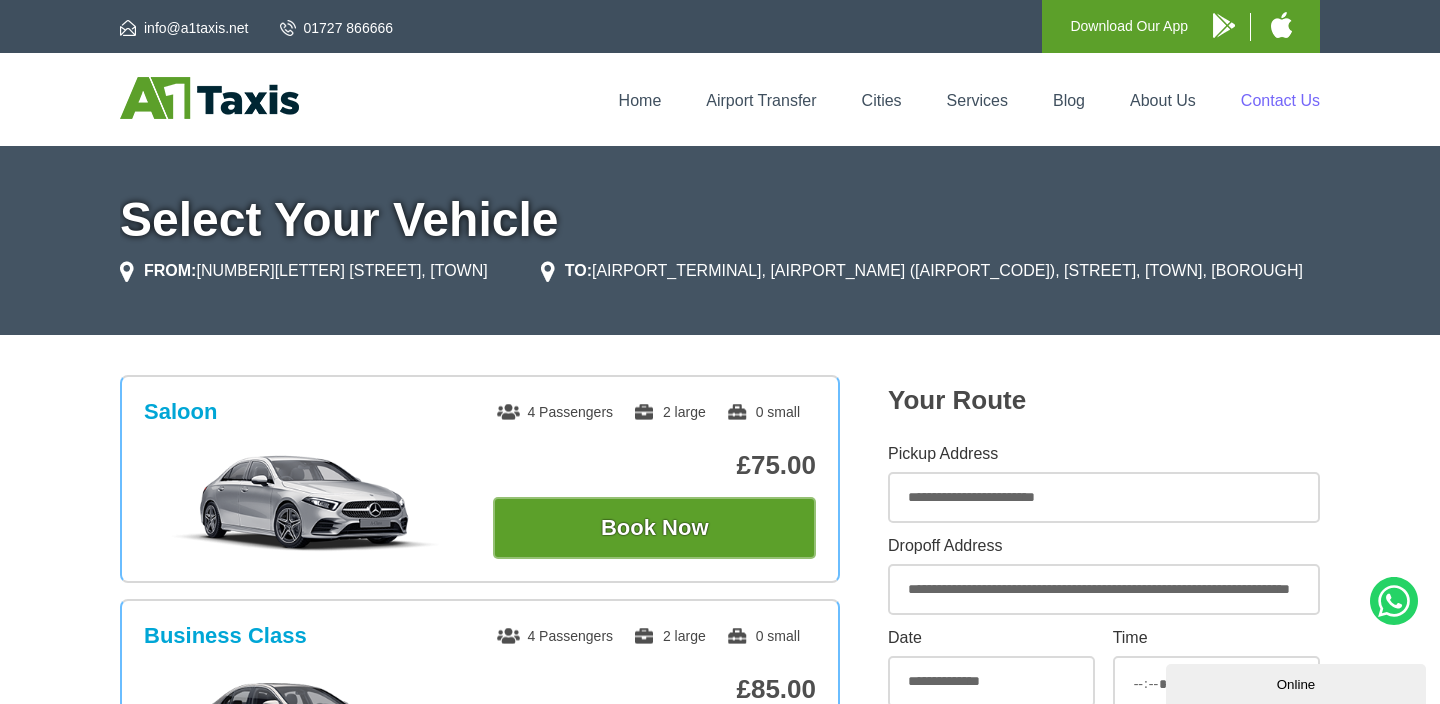 click on "Contact Us" at bounding box center [1280, 100] 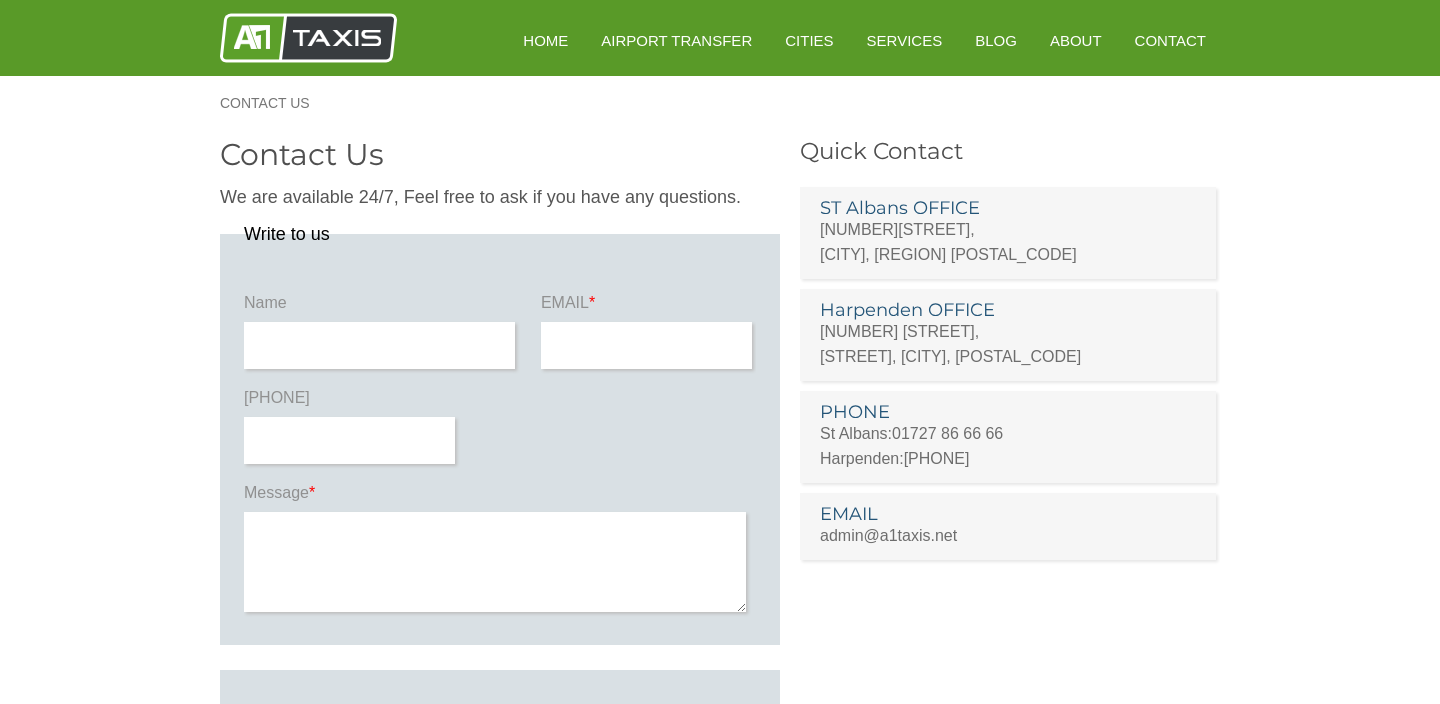scroll, scrollTop: 0, scrollLeft: 0, axis: both 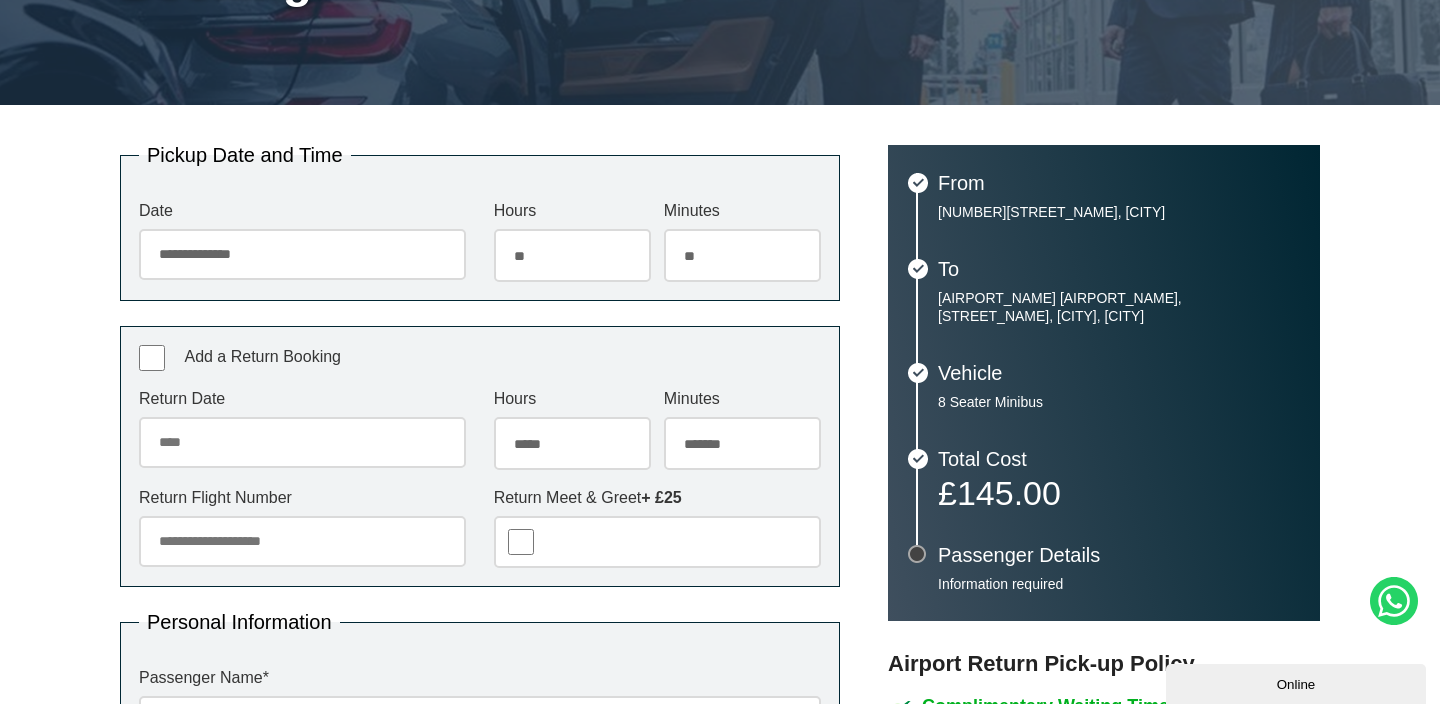 click on "**********" at bounding box center [720, 719] 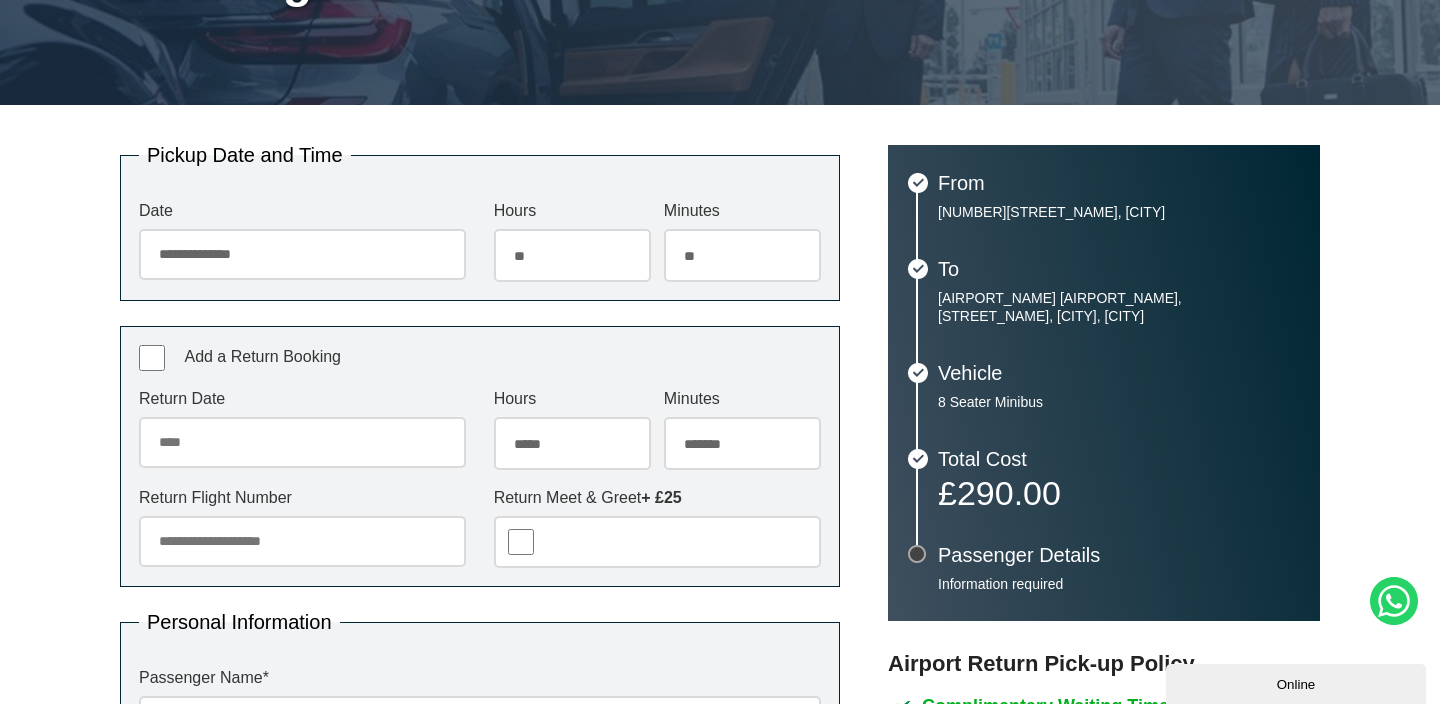 click on "Return Date
August 2025     Sun Mon Tue Wed Thu Fri Sat 27 28 29 30 31 1 2 3 4 5 6 7 8 9 10 11 12 13 14 15 16 17 18 19 20 21 22 23 24 25 26 27 28 29 30 31 1 2 3 4 5 6 Today Close" at bounding box center [302, 429] 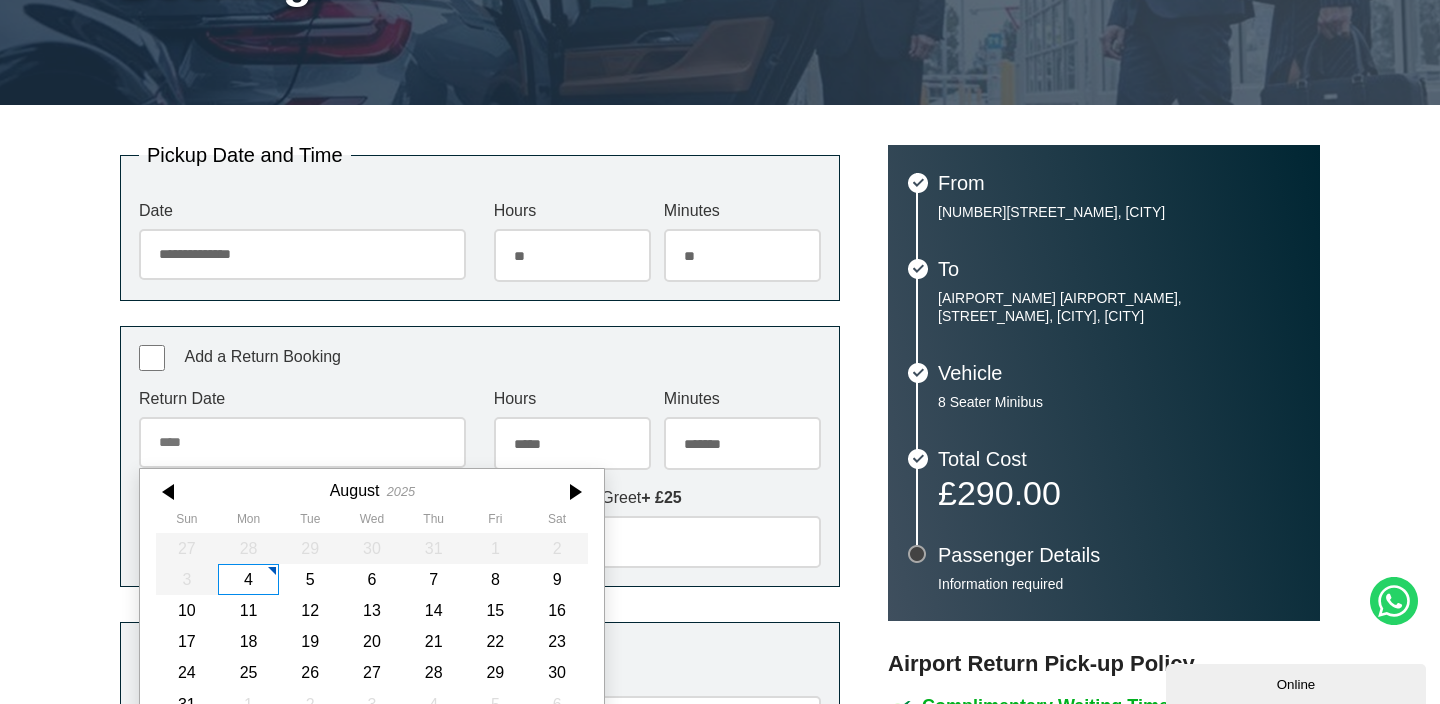 scroll, scrollTop: 380, scrollLeft: 0, axis: vertical 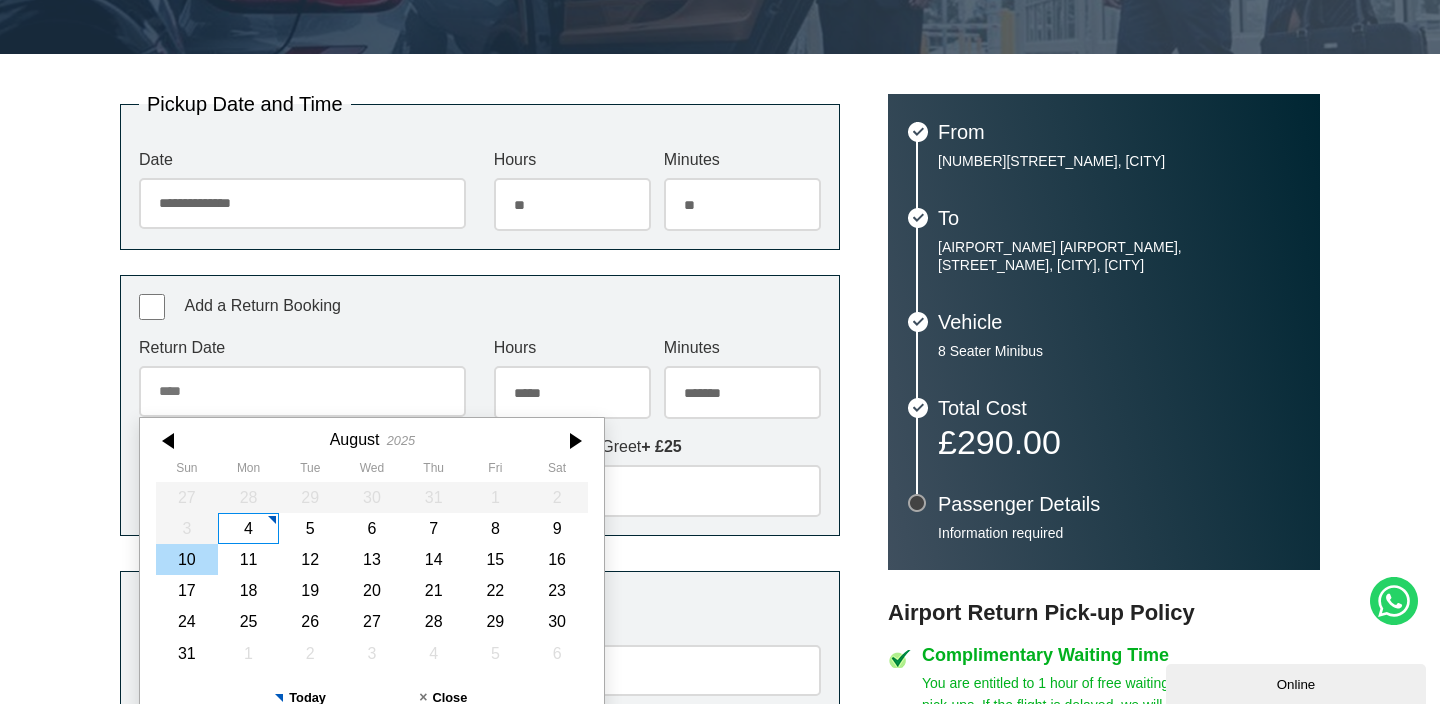 click on "10" at bounding box center (187, 559) 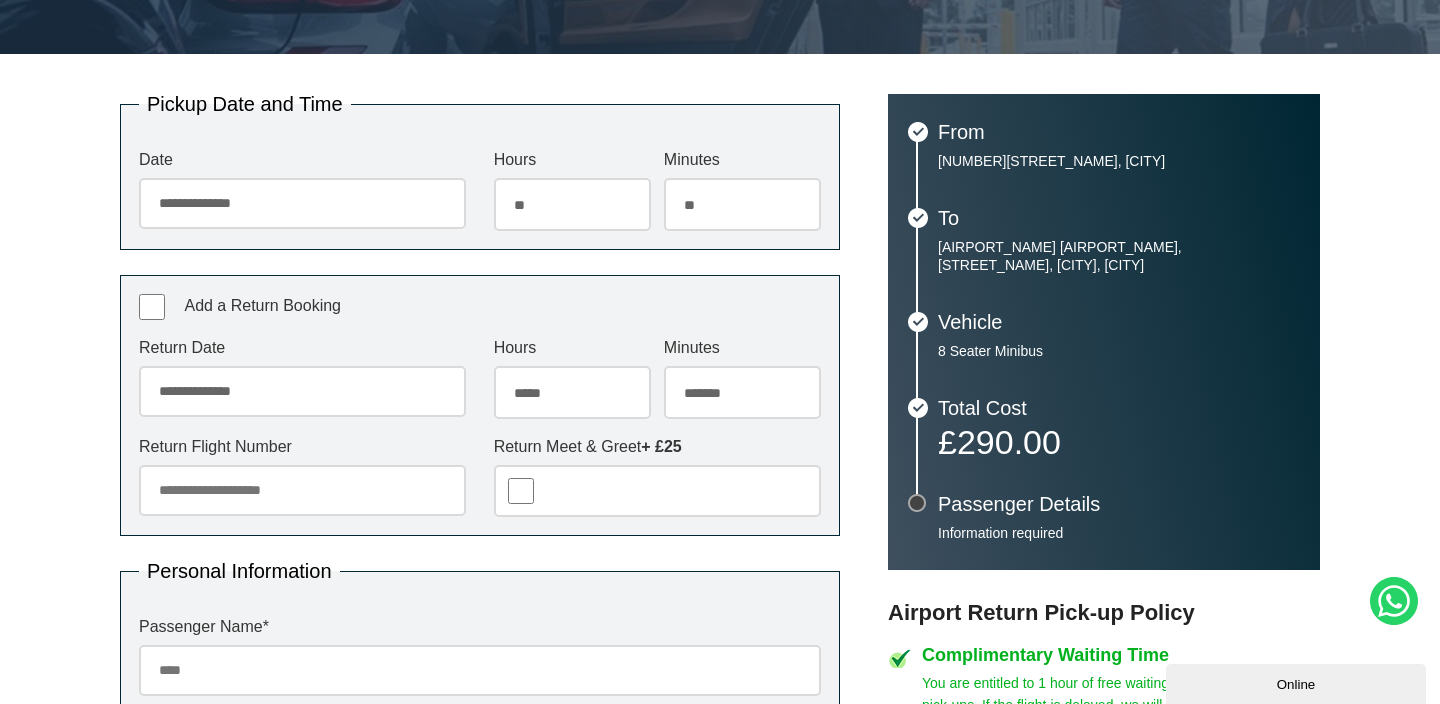 click on "*****
**
**
**
**
**
**
** ** ** ** ** ** ** ** ** ** ** ** ** ** ** ** ** **" at bounding box center (572, 392) 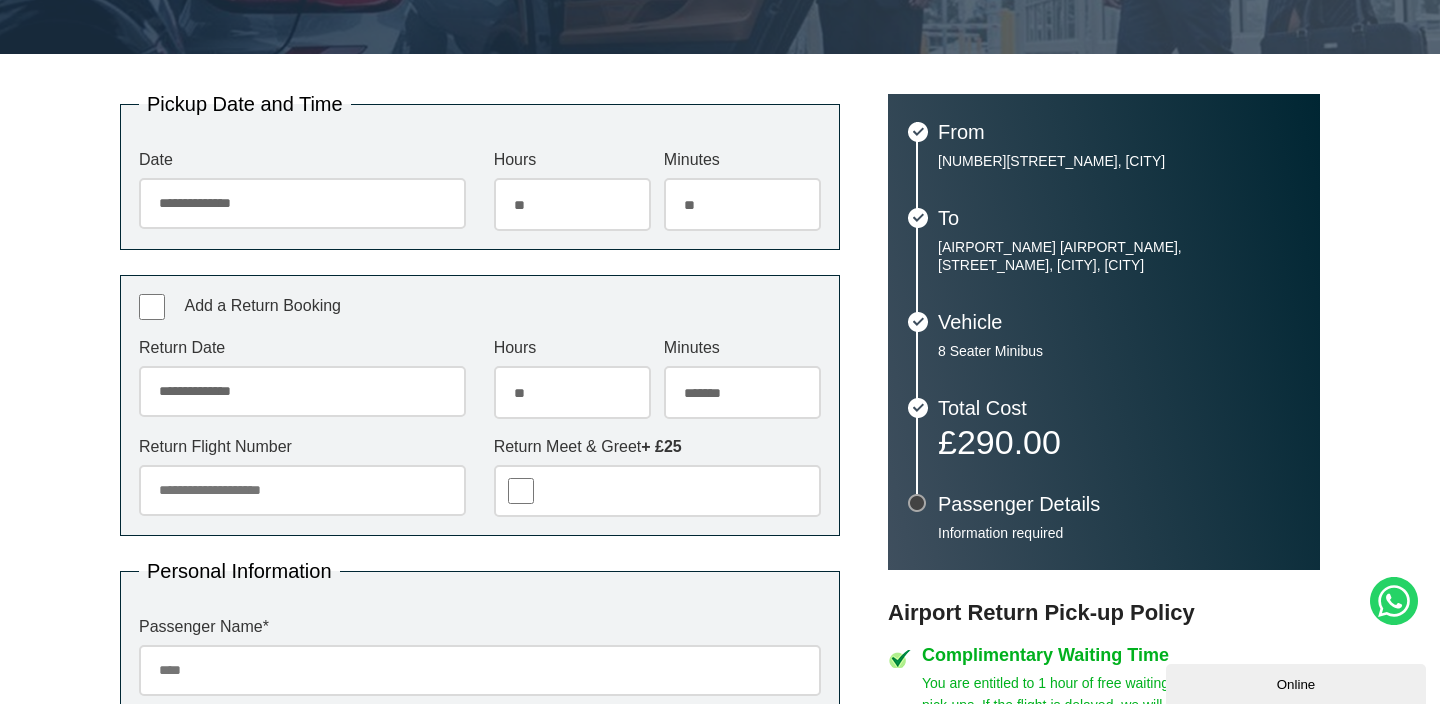 click on "*******
**
**
**
**
**
**
** ** ** ** ** ** ** ** ** ** ** ** ** ** ** ** ** ** ** ** ** ** ** ** ** ** **" at bounding box center (742, 392) 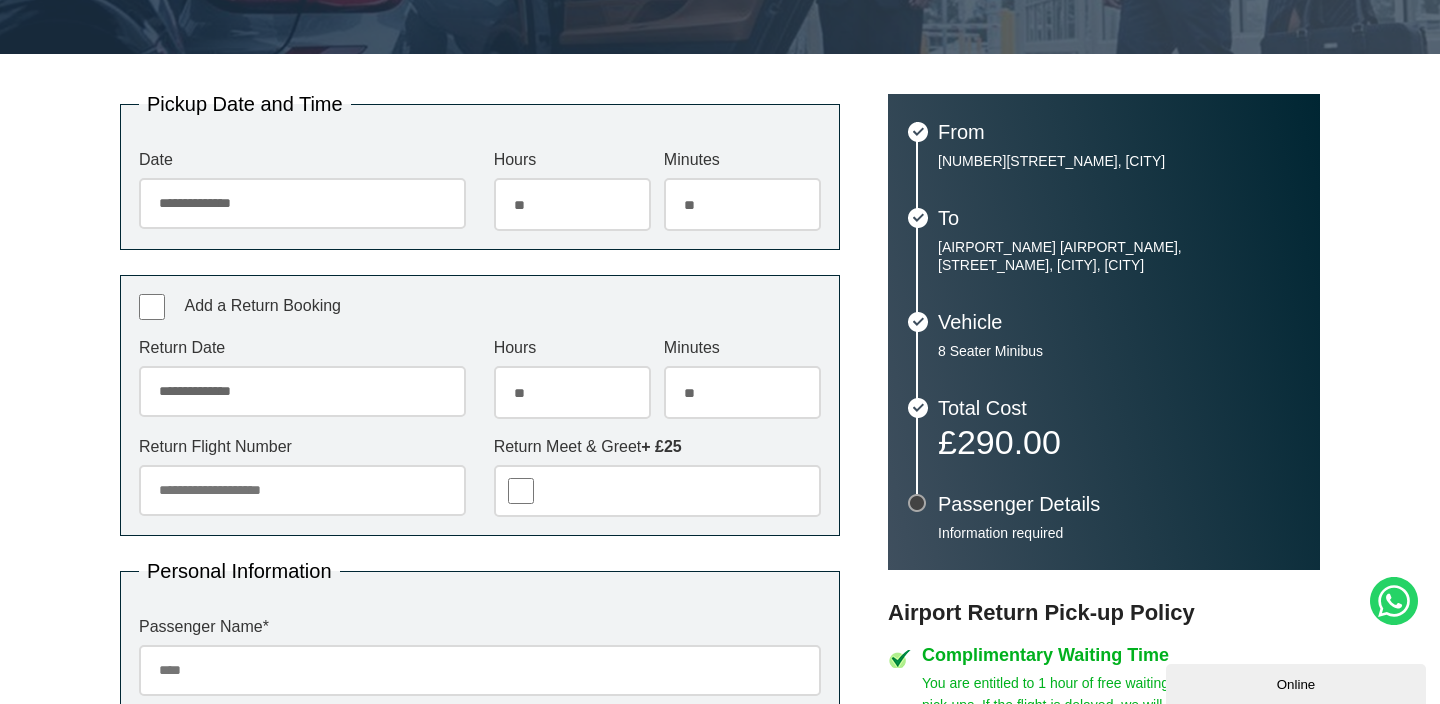 click on "*******
**
**
**
**
**
**
** ** ** ** ** ** ** ** ** ** ** ** ** ** ** ** ** ** ** ** ** ** ** ** ** ** **" at bounding box center (742, 392) 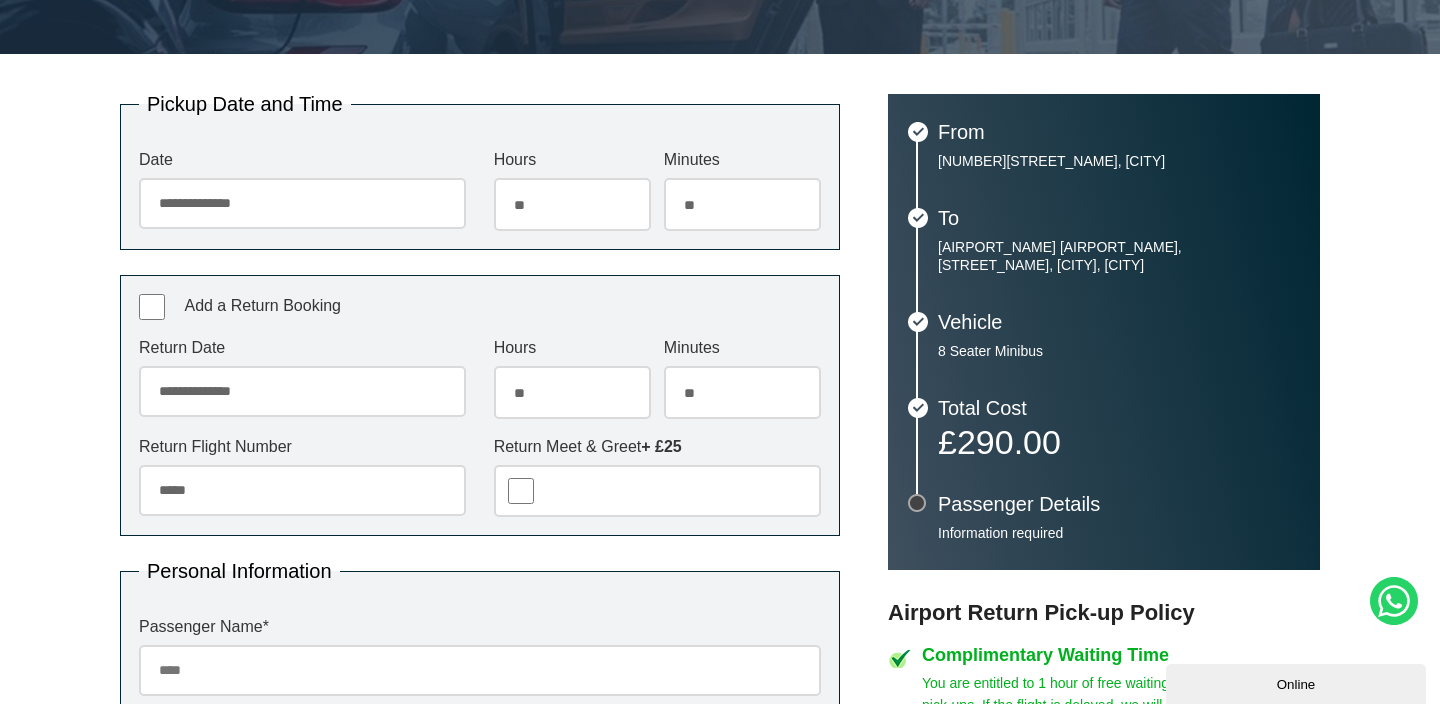 type on "*****" 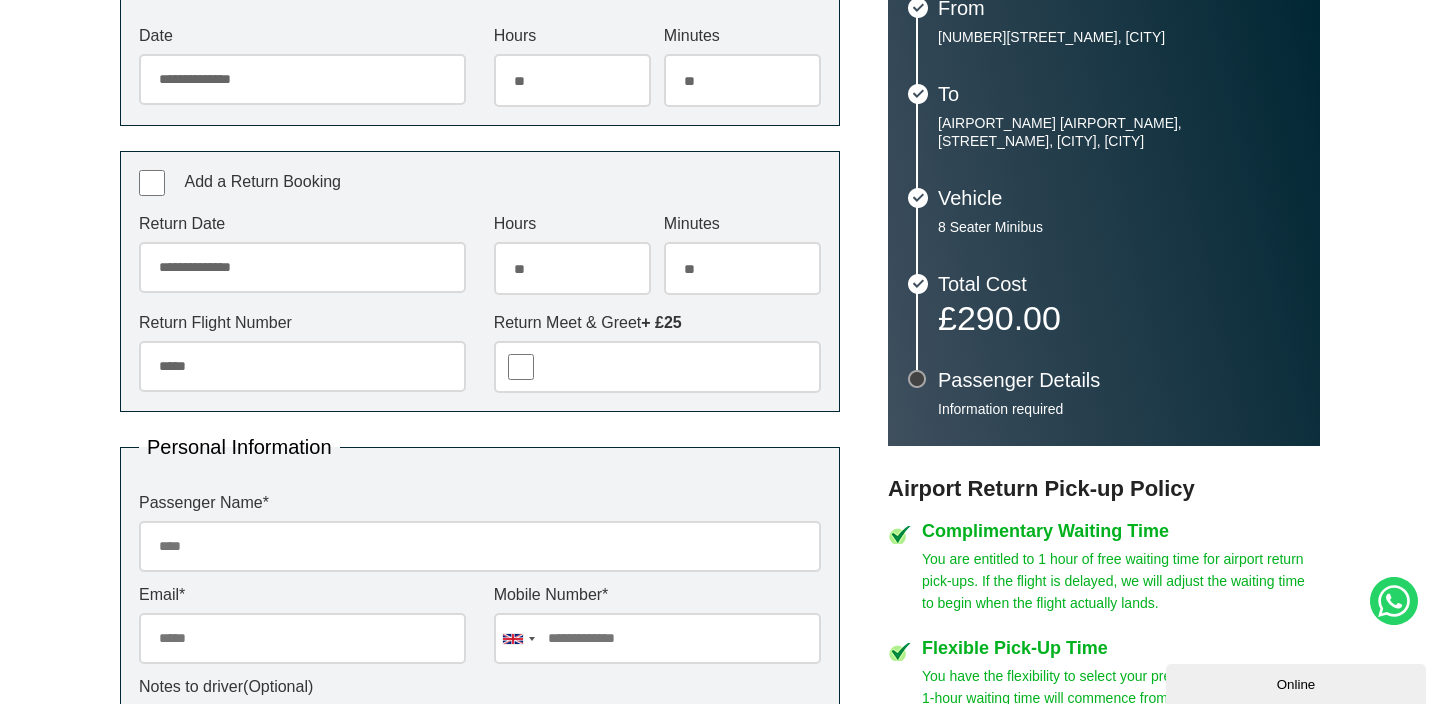 scroll, scrollTop: 539, scrollLeft: 0, axis: vertical 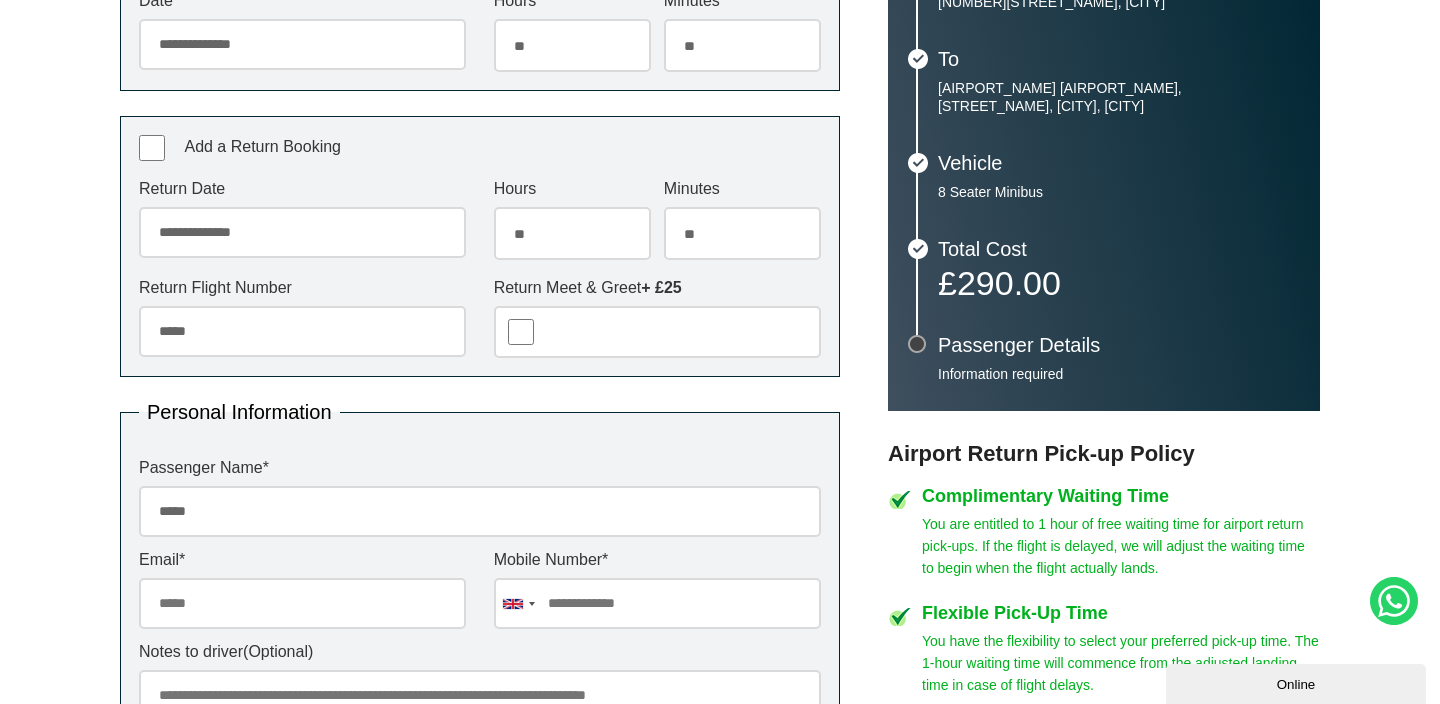 type on "*****" 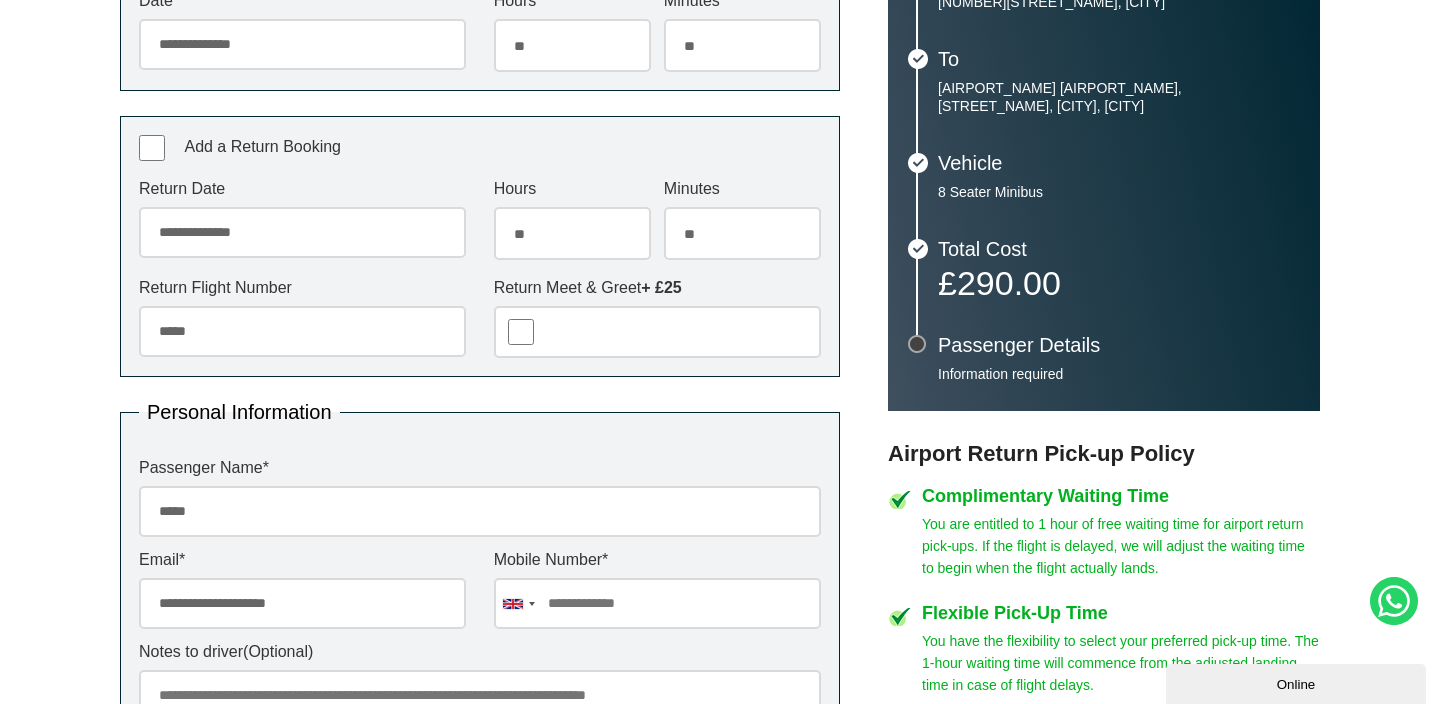 type on "**********" 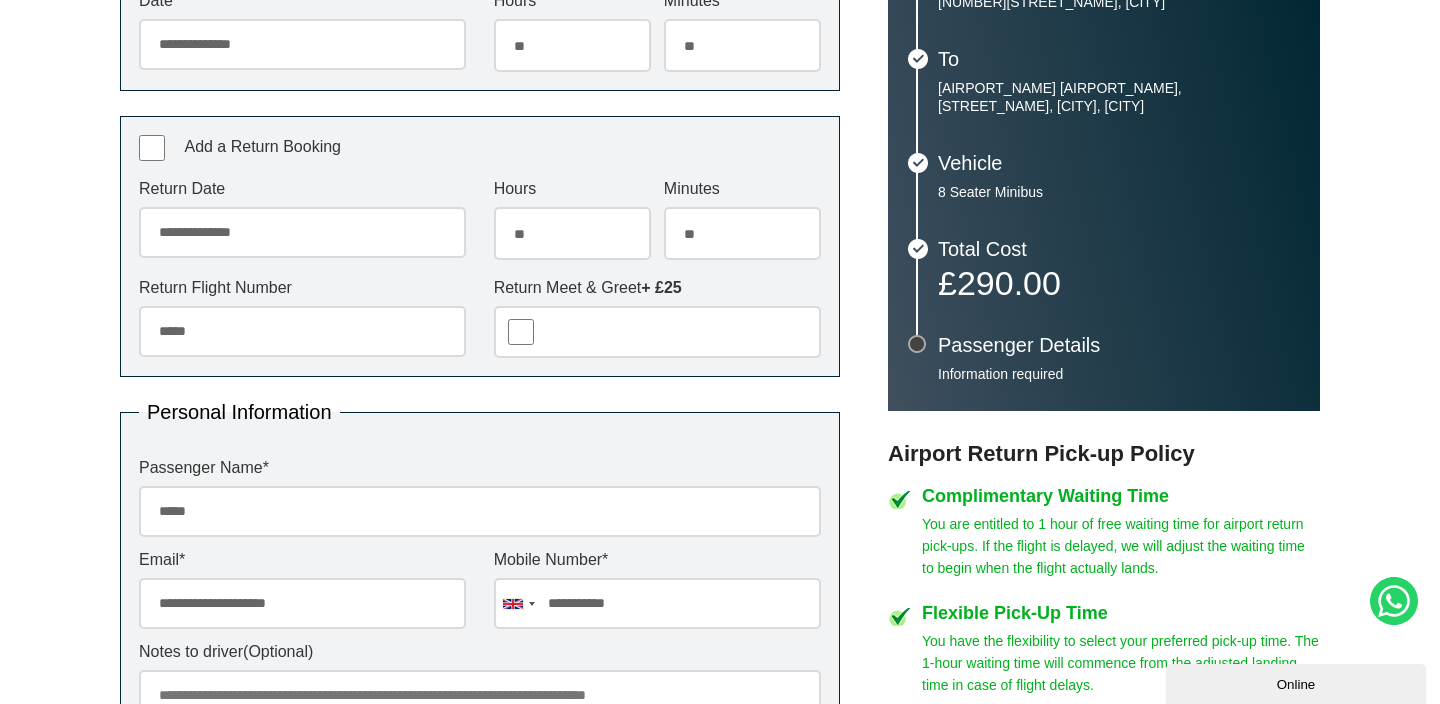 type on "**********" 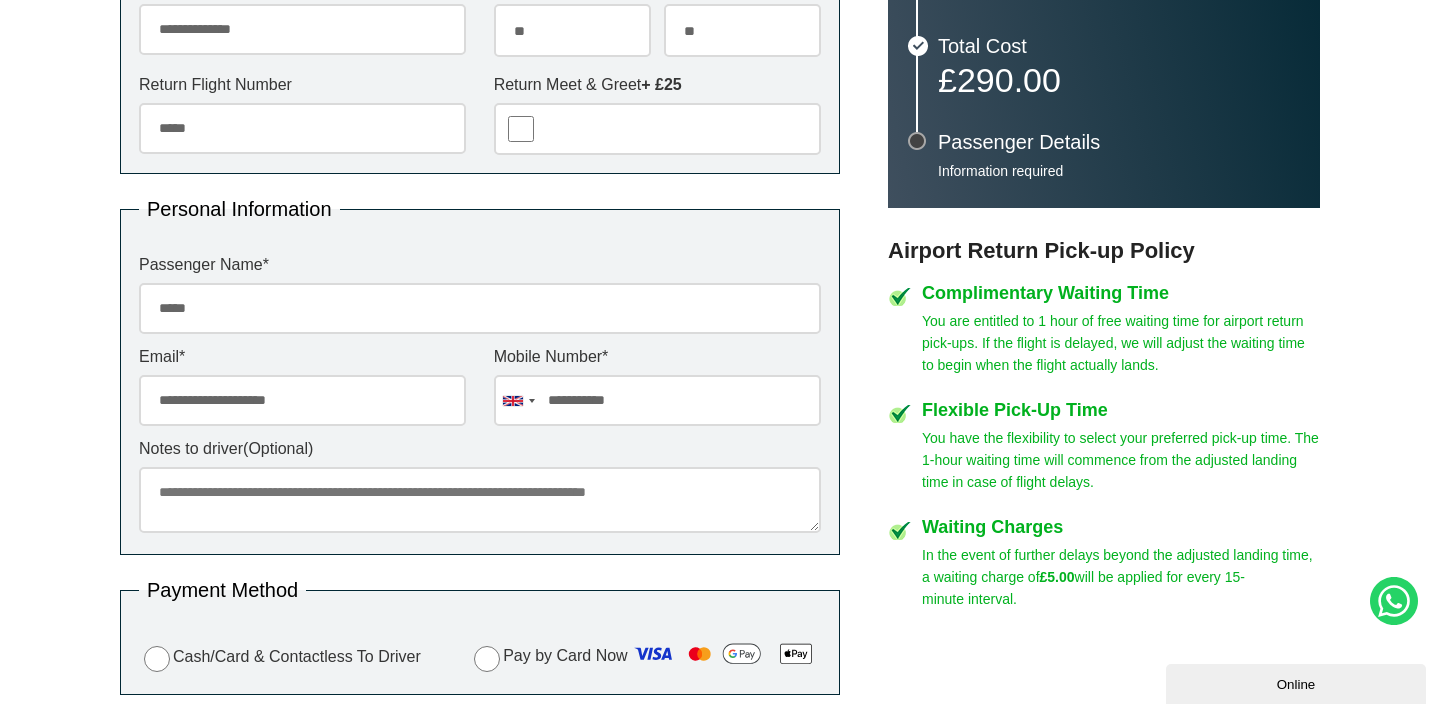 scroll, scrollTop: 743, scrollLeft: 0, axis: vertical 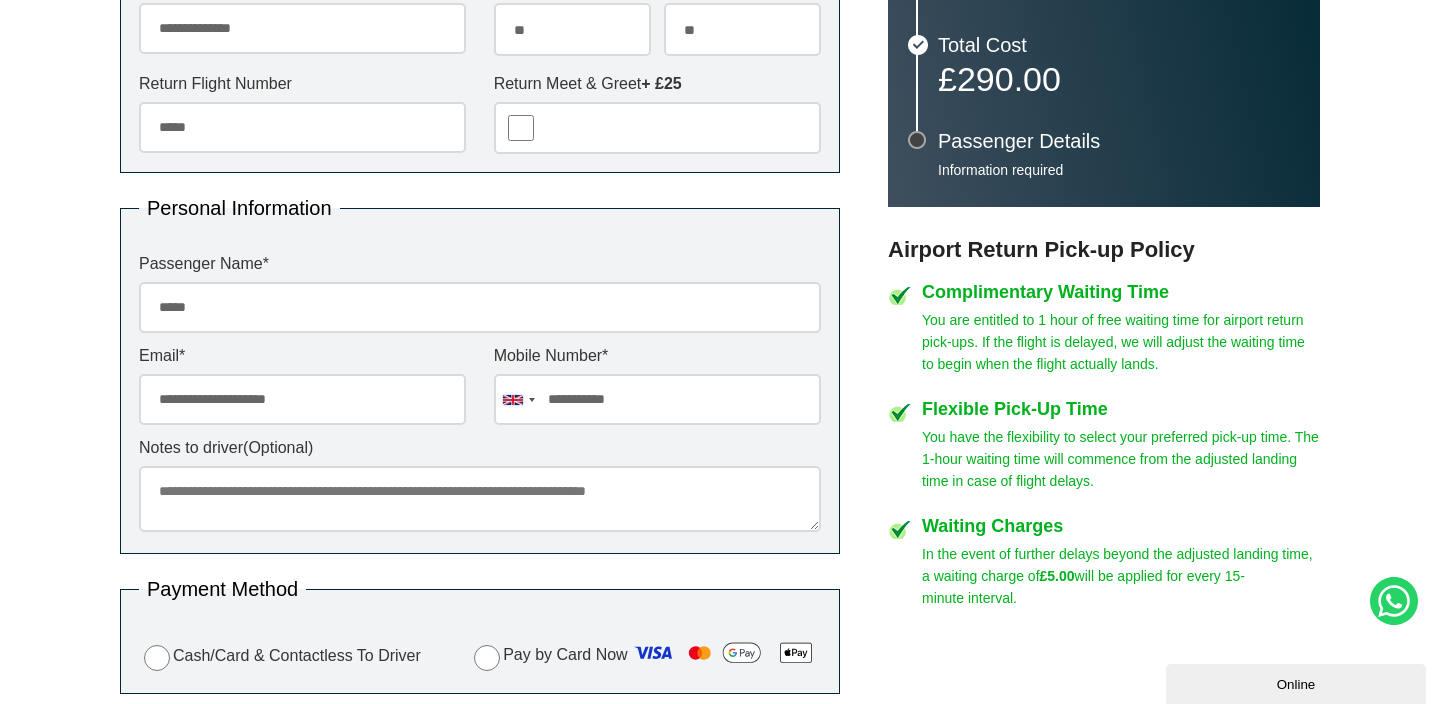 click on "Notes to driver  (Optional)" at bounding box center [480, 499] 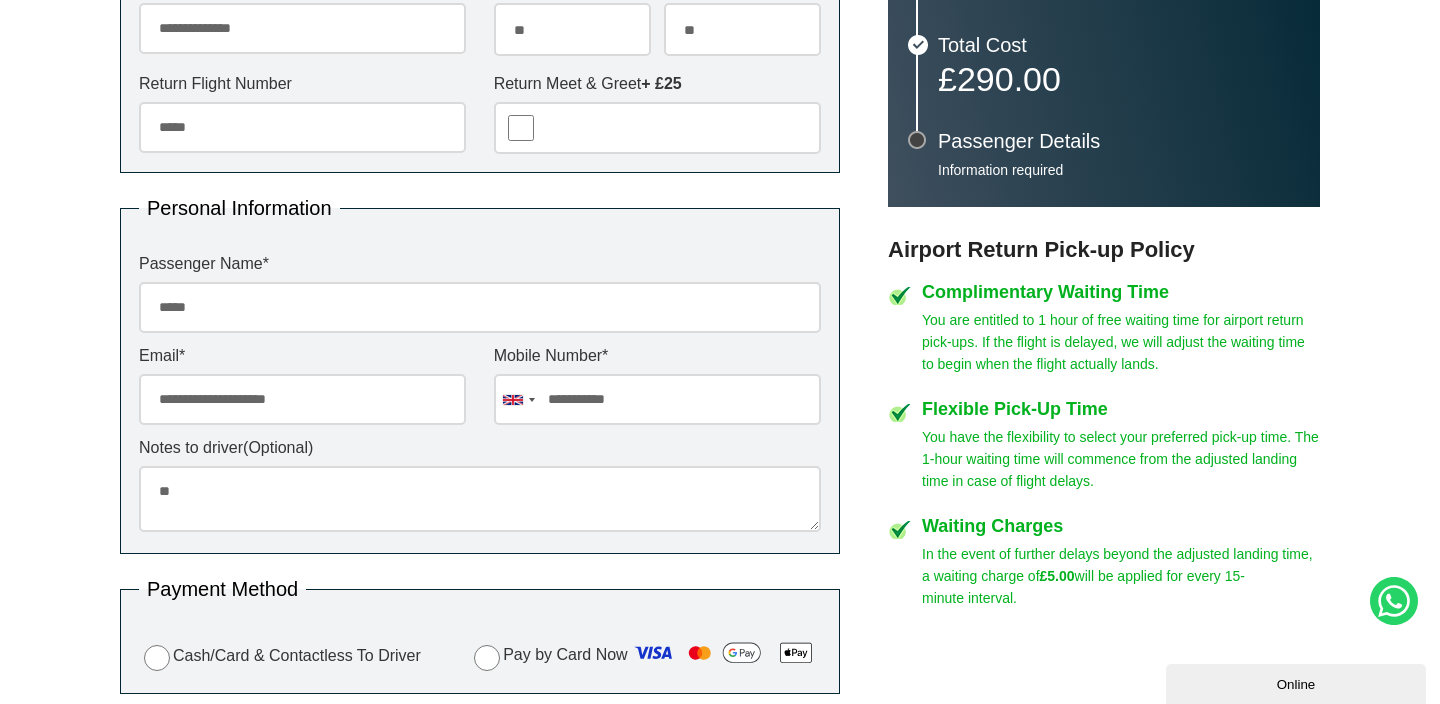 type on "*" 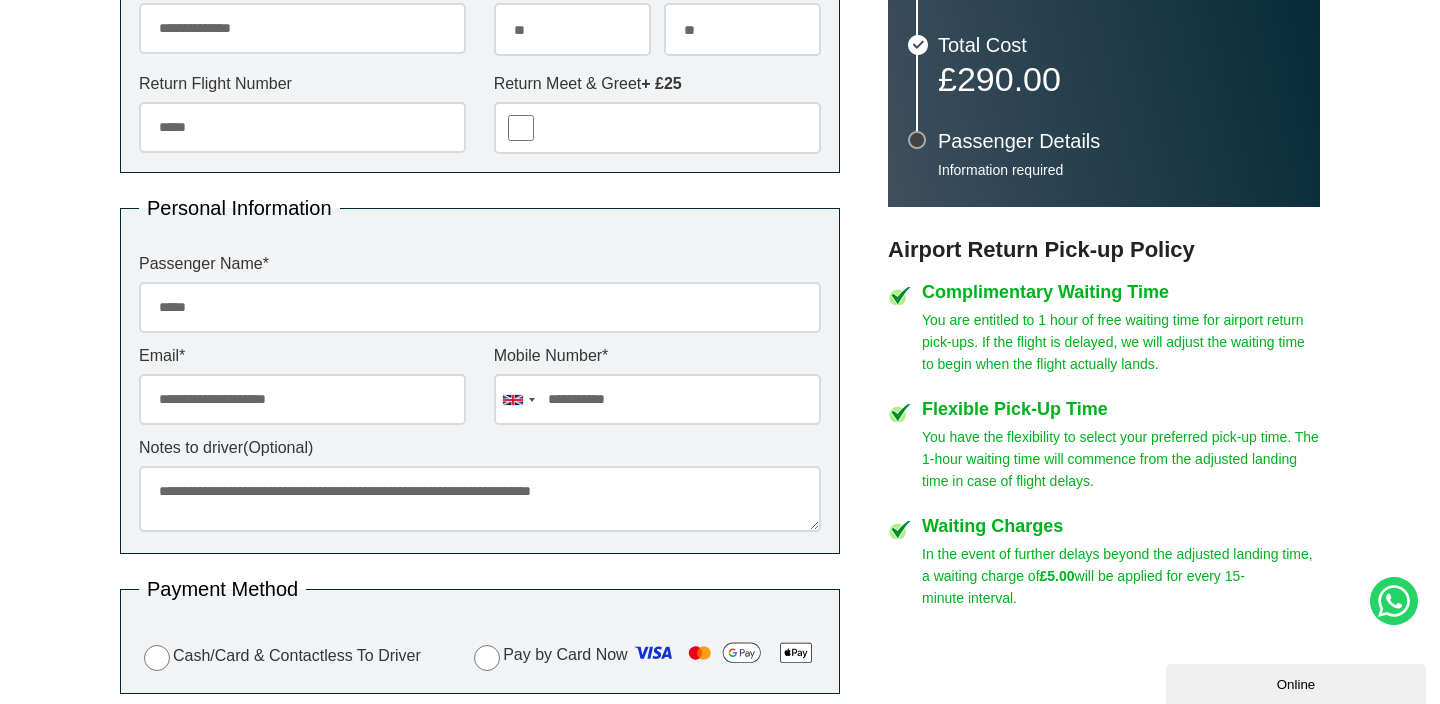 type on "**********" 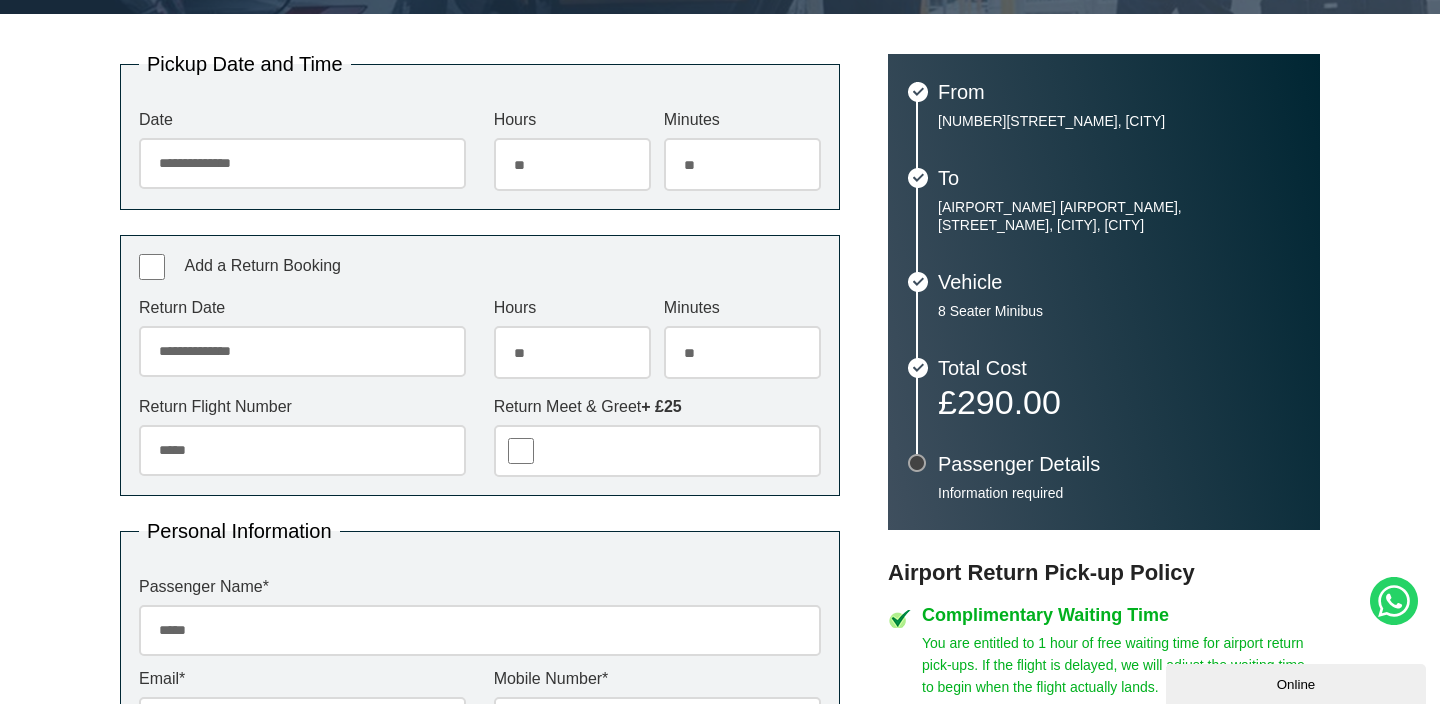 scroll, scrollTop: 430, scrollLeft: 0, axis: vertical 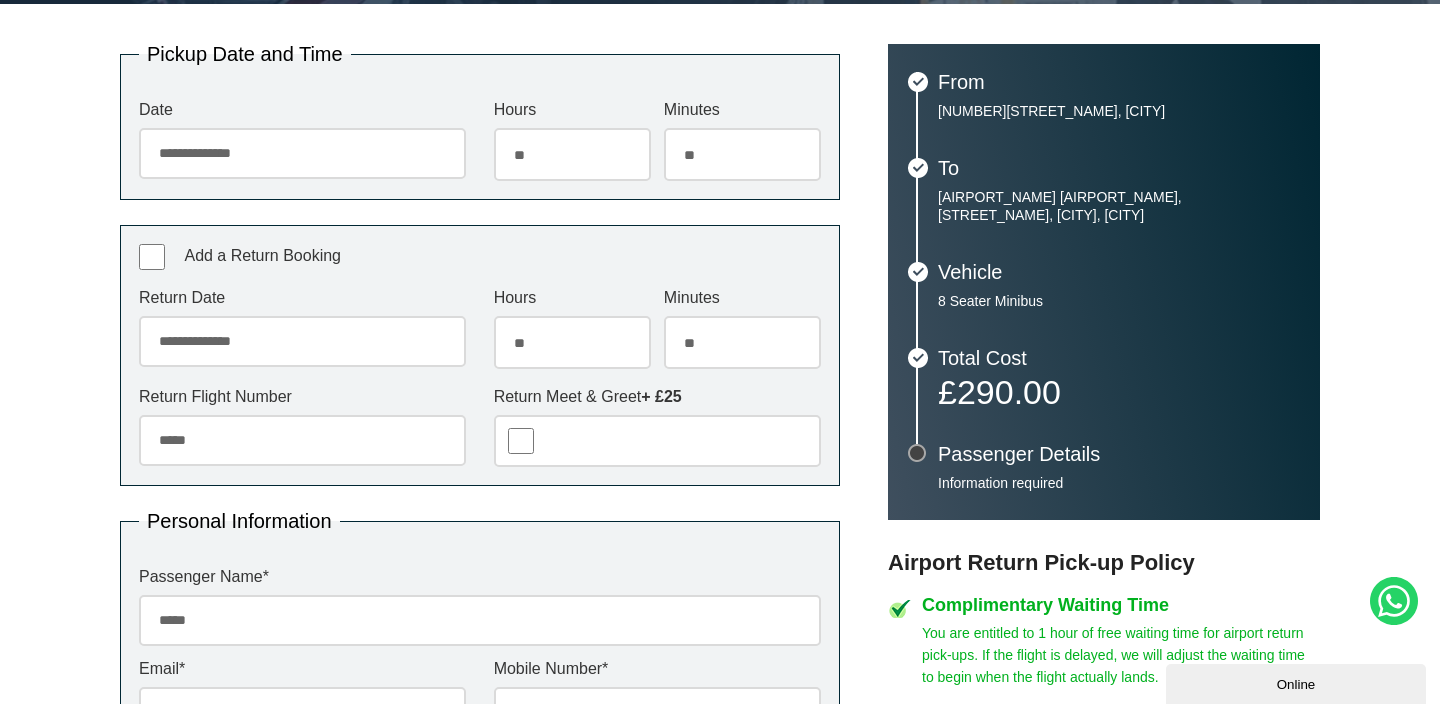 click on "**********" at bounding box center (720, 618) 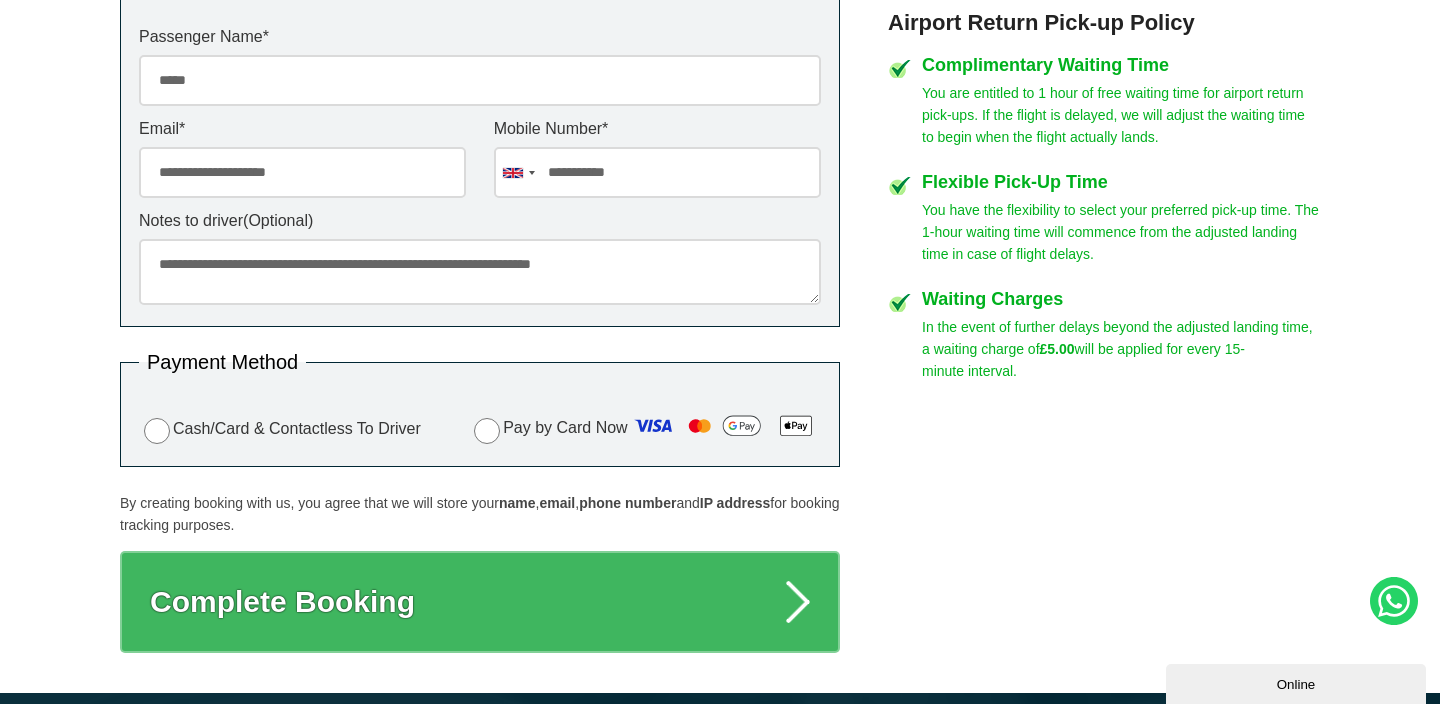 scroll, scrollTop: 976, scrollLeft: 0, axis: vertical 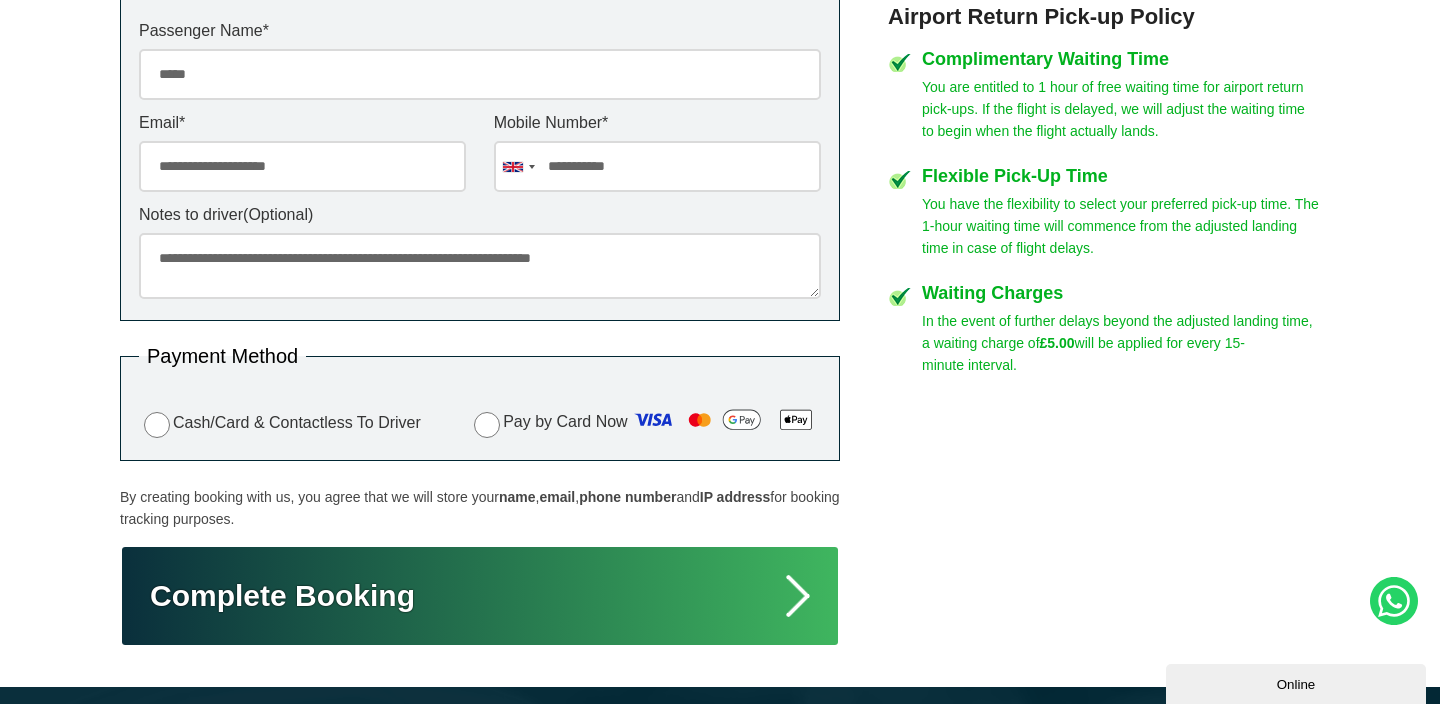 click on "Complete Booking" at bounding box center [480, 596] 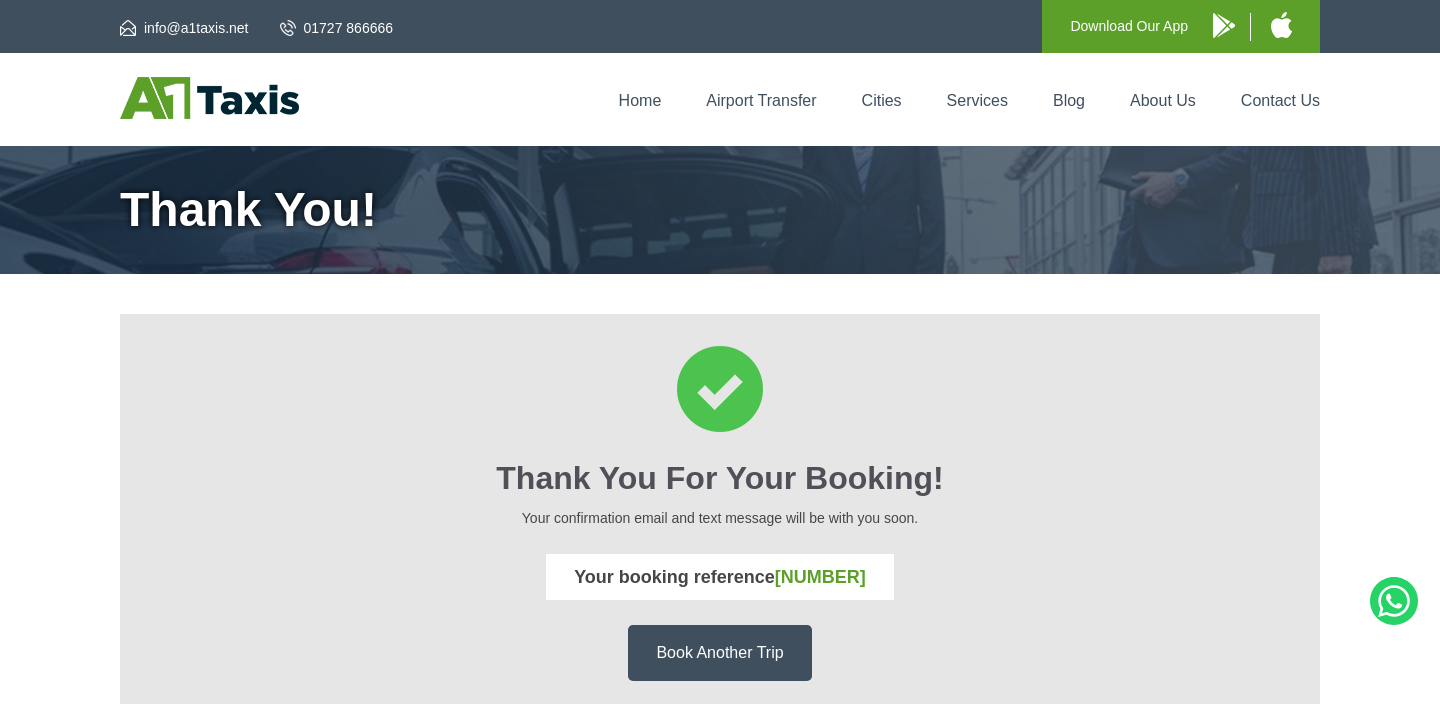 scroll, scrollTop: 0, scrollLeft: 0, axis: both 